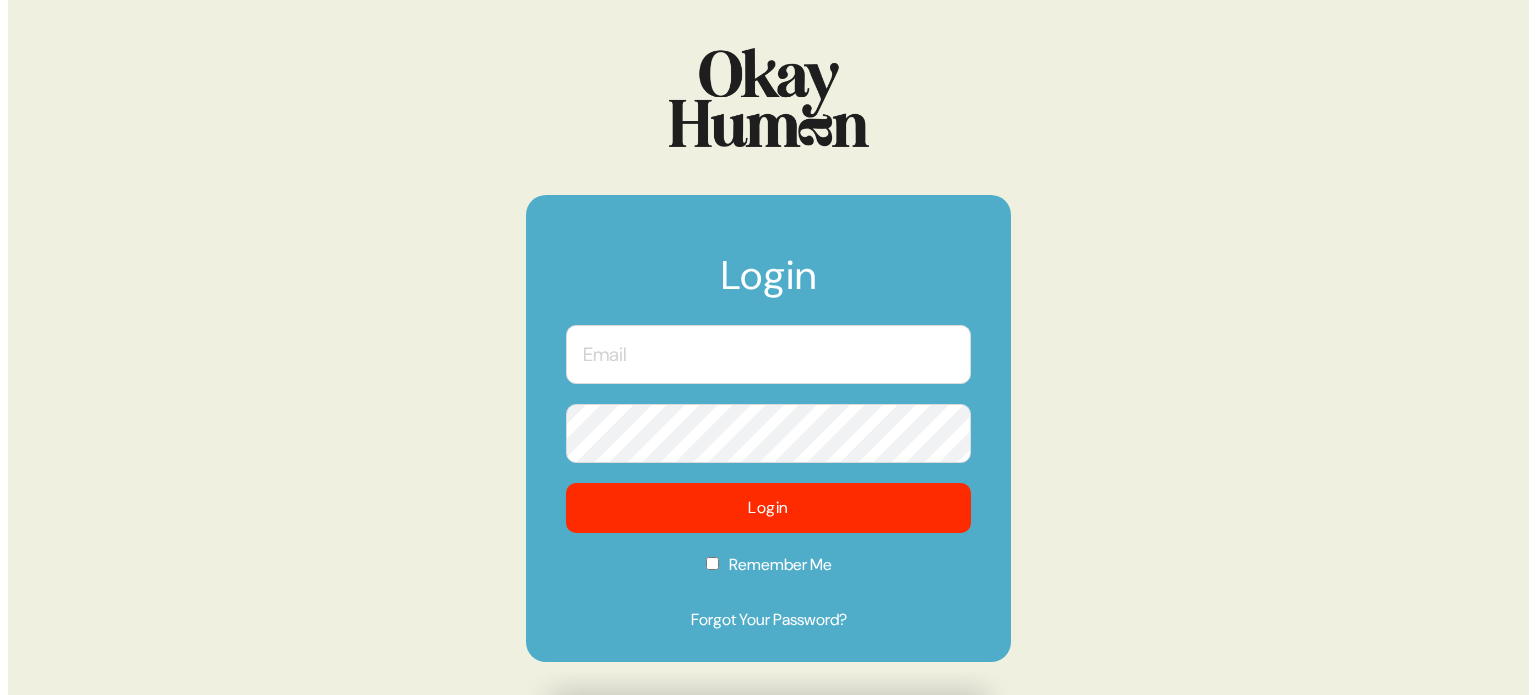 scroll, scrollTop: 0, scrollLeft: 0, axis: both 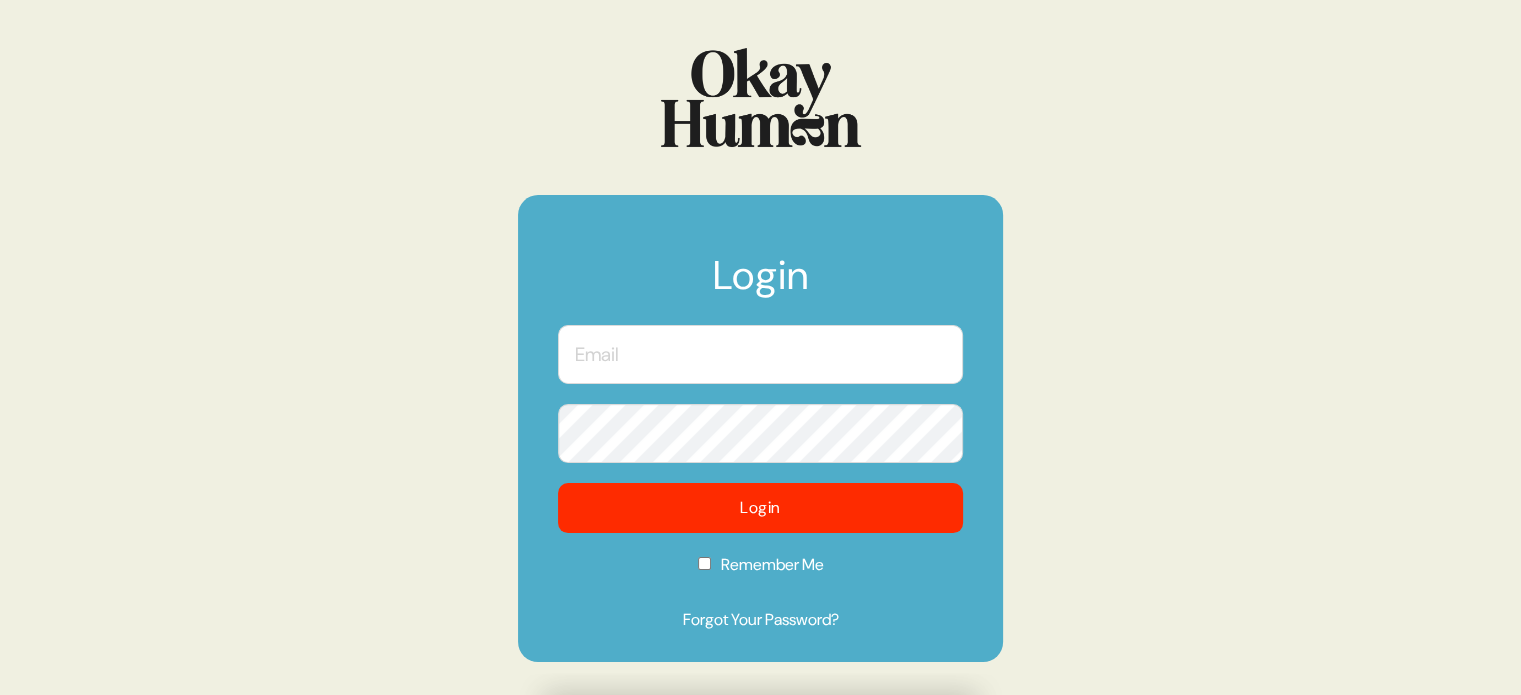 click at bounding box center [760, 354] 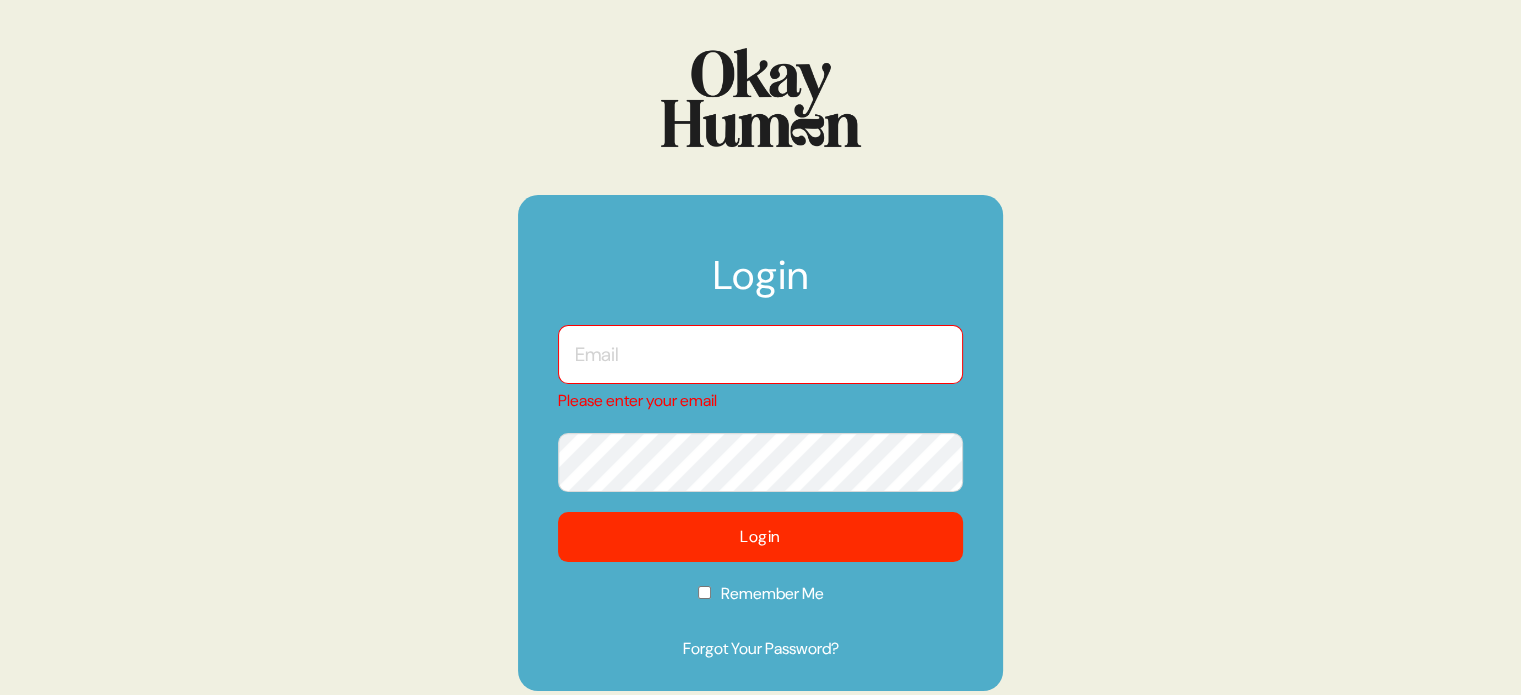 type on "[EMAIL_ADDRESS][DOMAIN_NAME]" 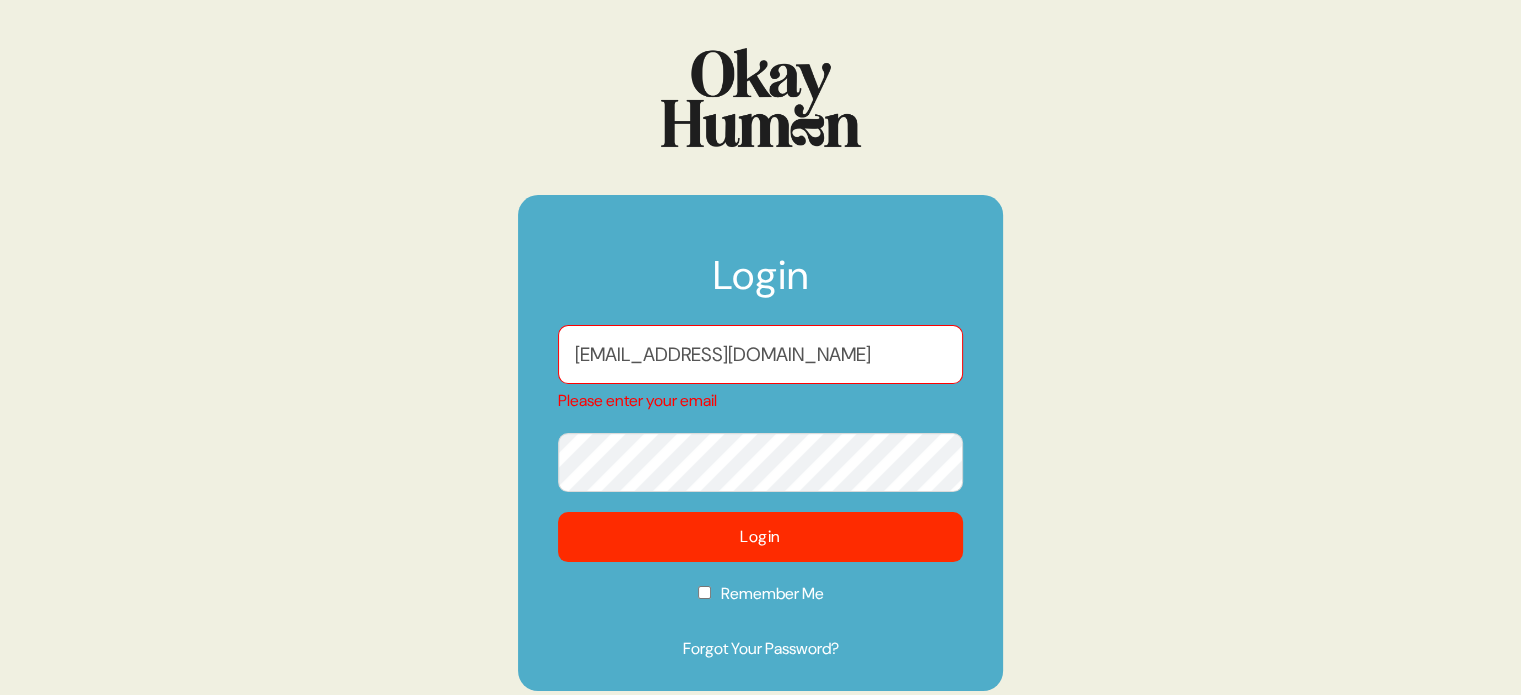 checkbox on "true" 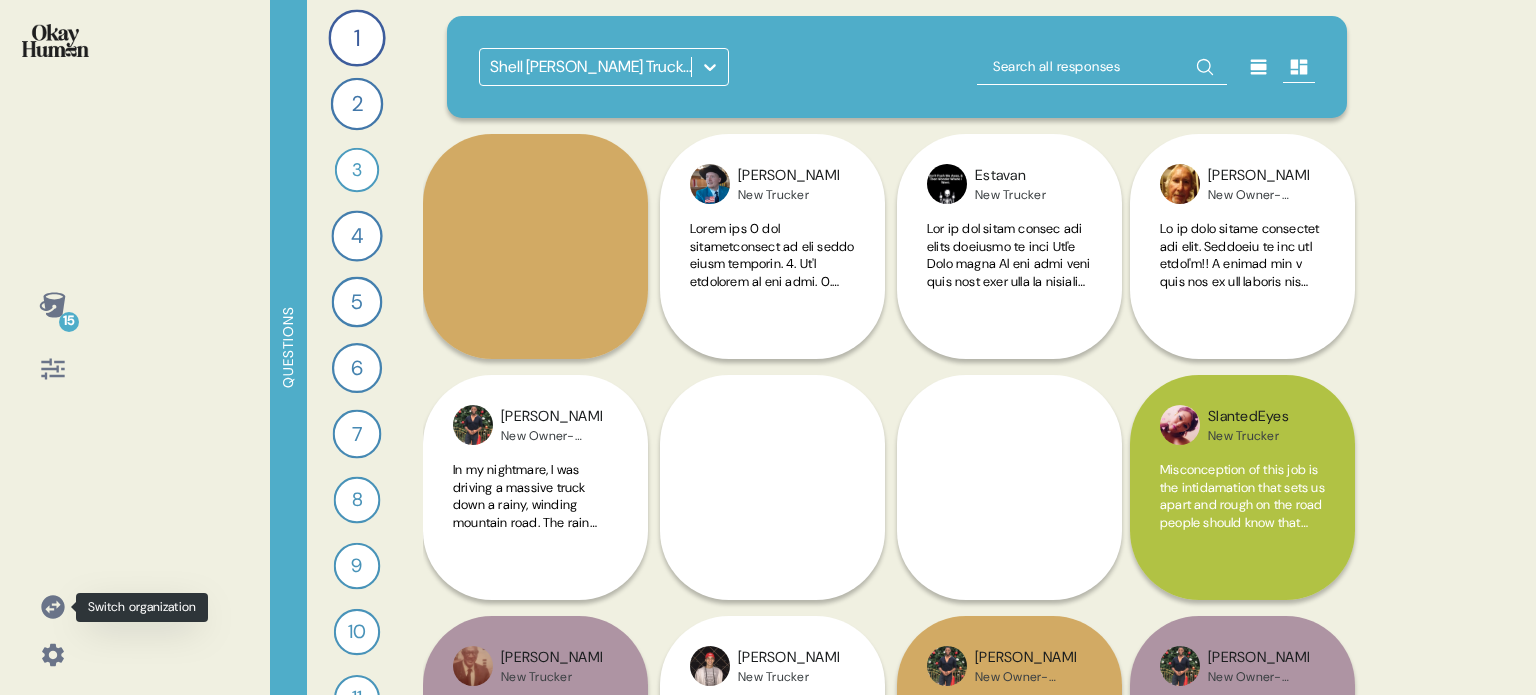 click 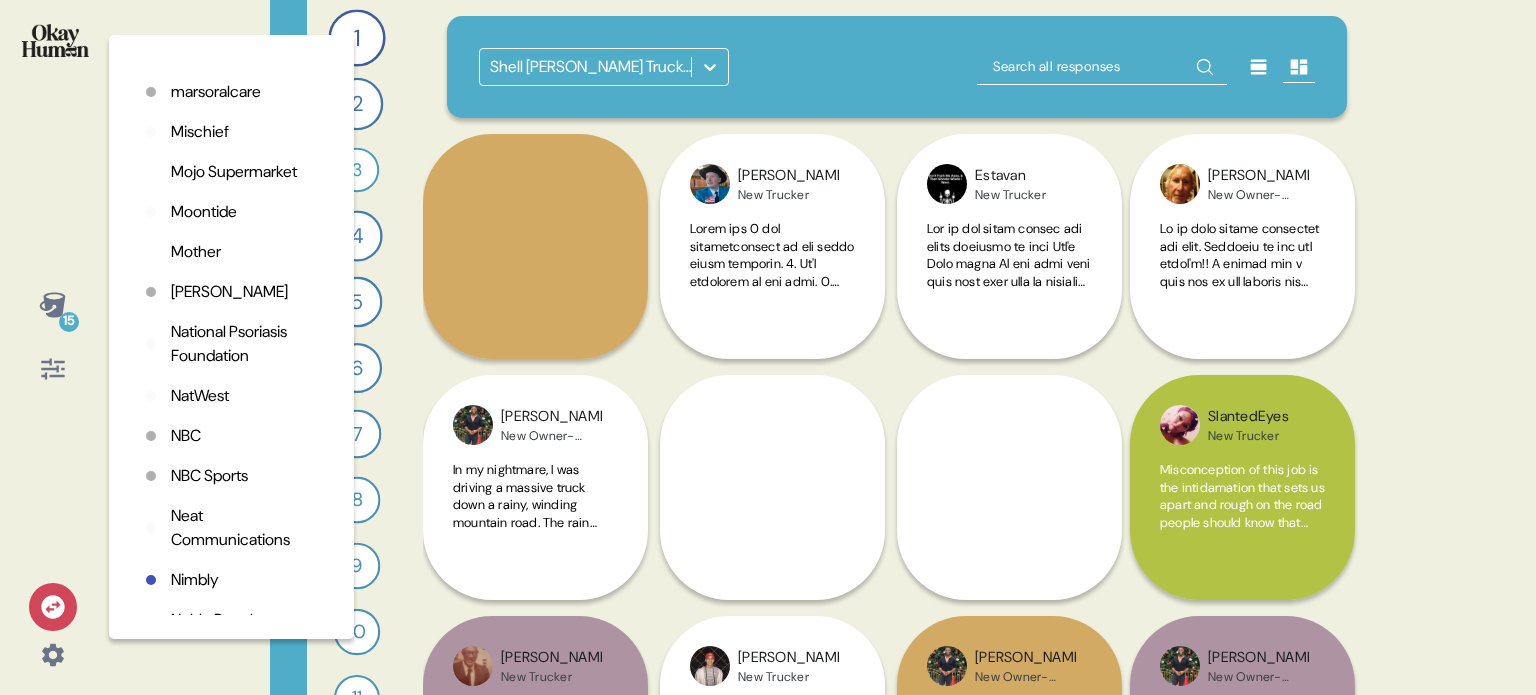 scroll, scrollTop: 3680, scrollLeft: 0, axis: vertical 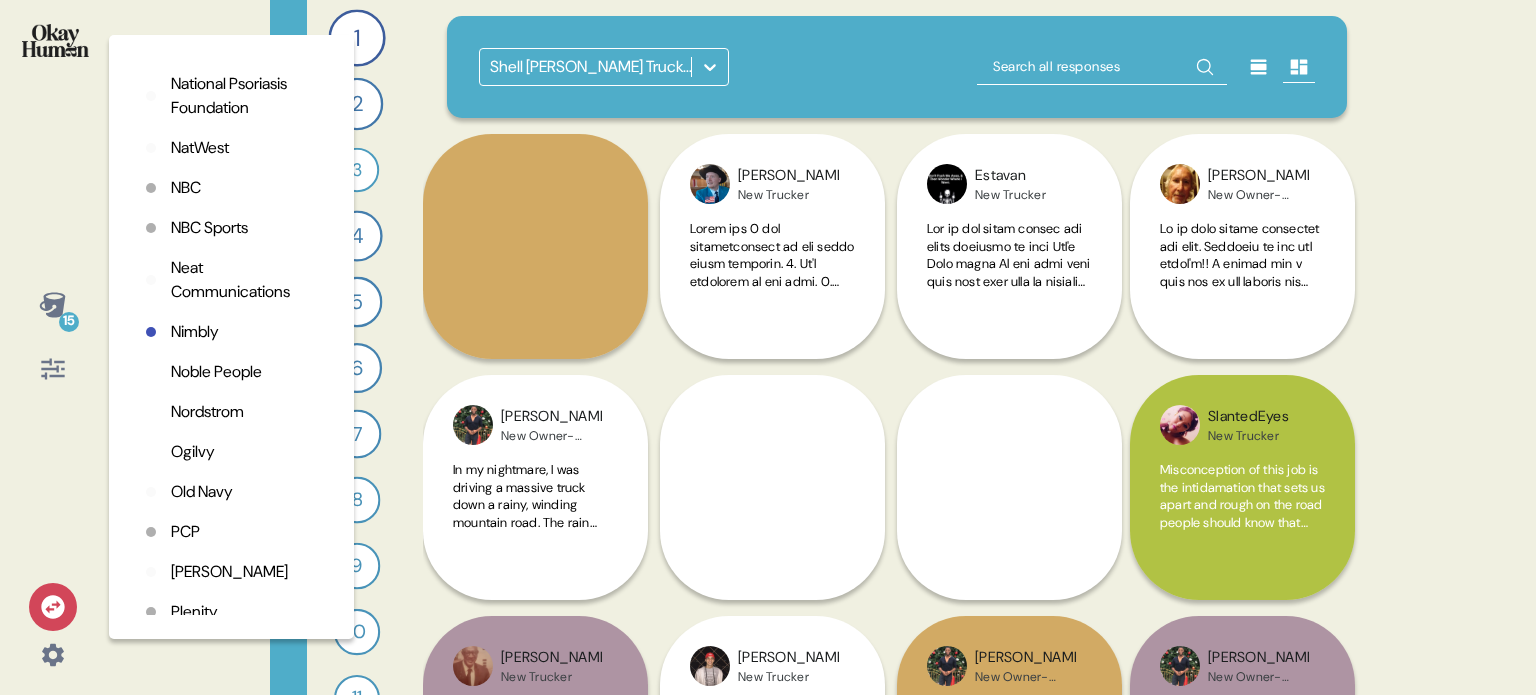 click on "NBC" at bounding box center (186, 188) 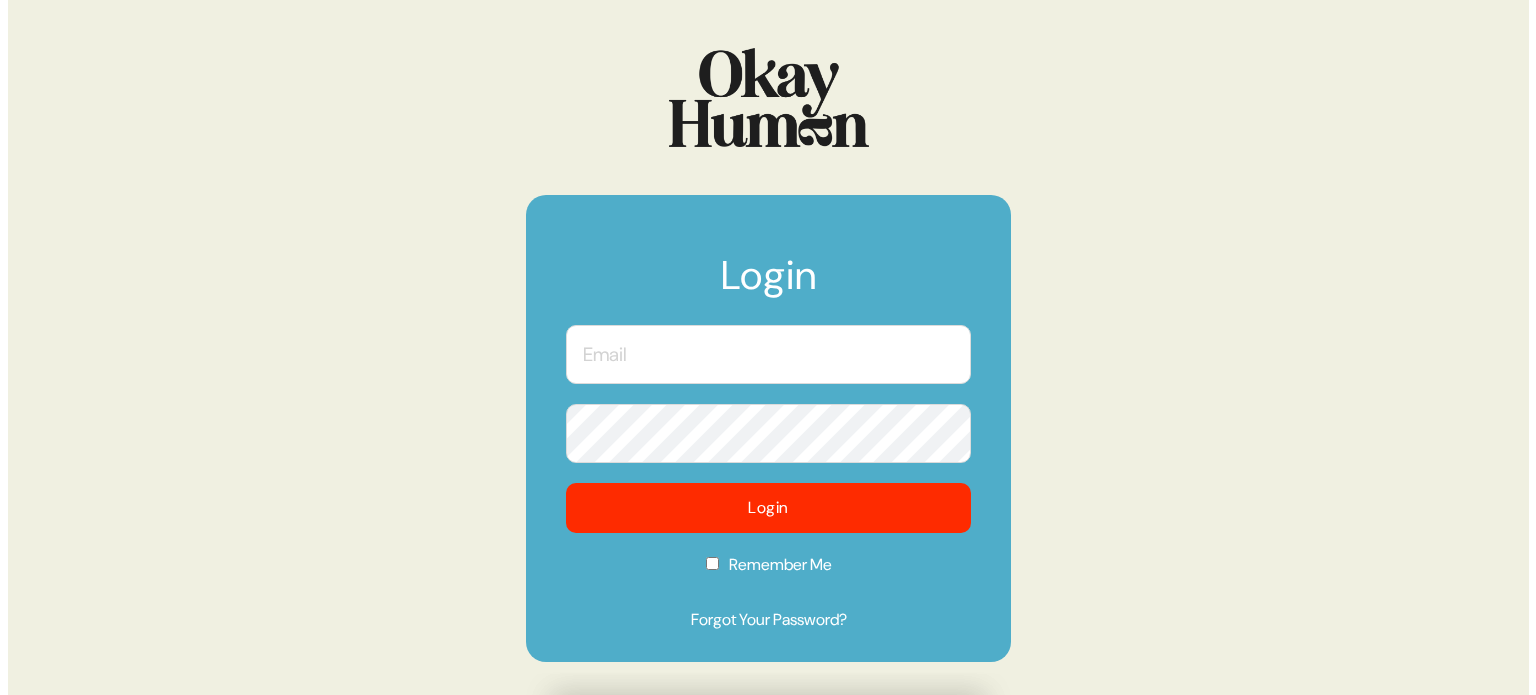 scroll, scrollTop: 0, scrollLeft: 0, axis: both 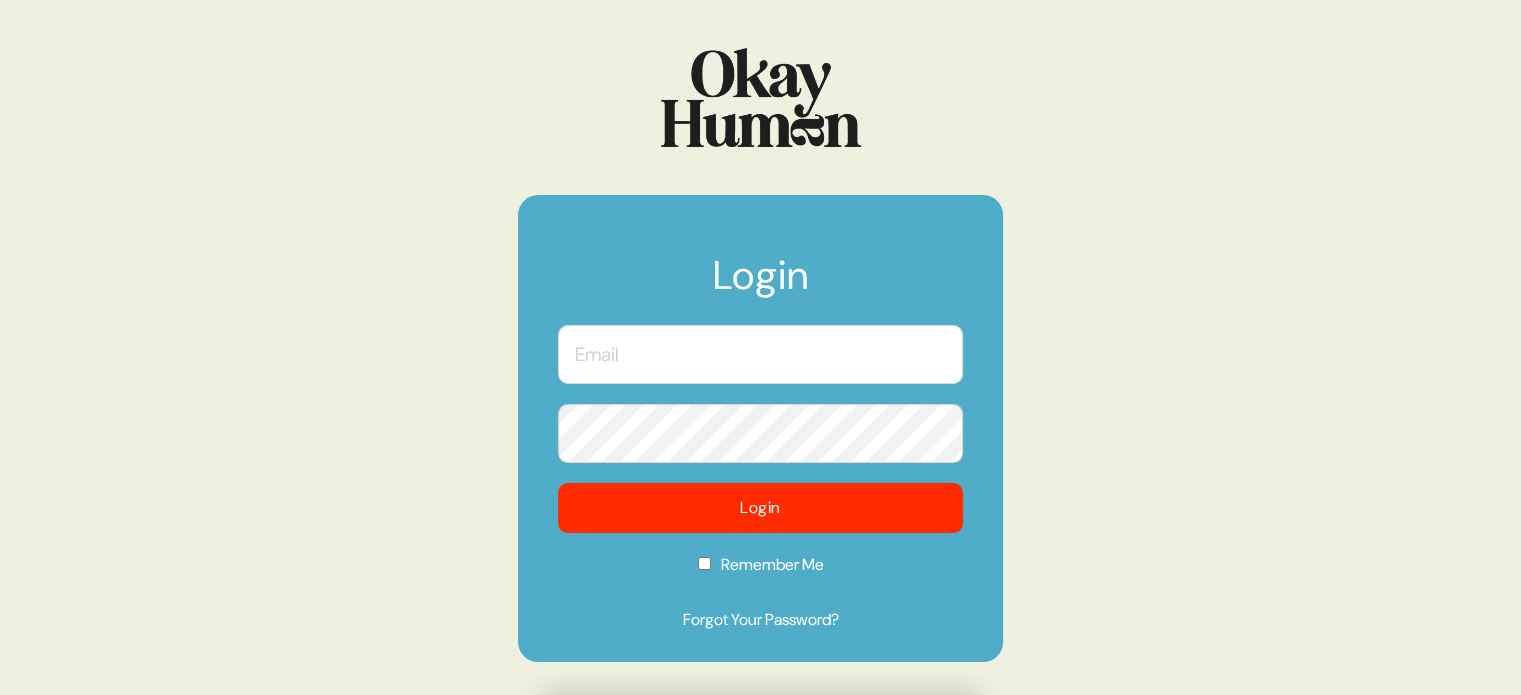 click at bounding box center [760, 354] 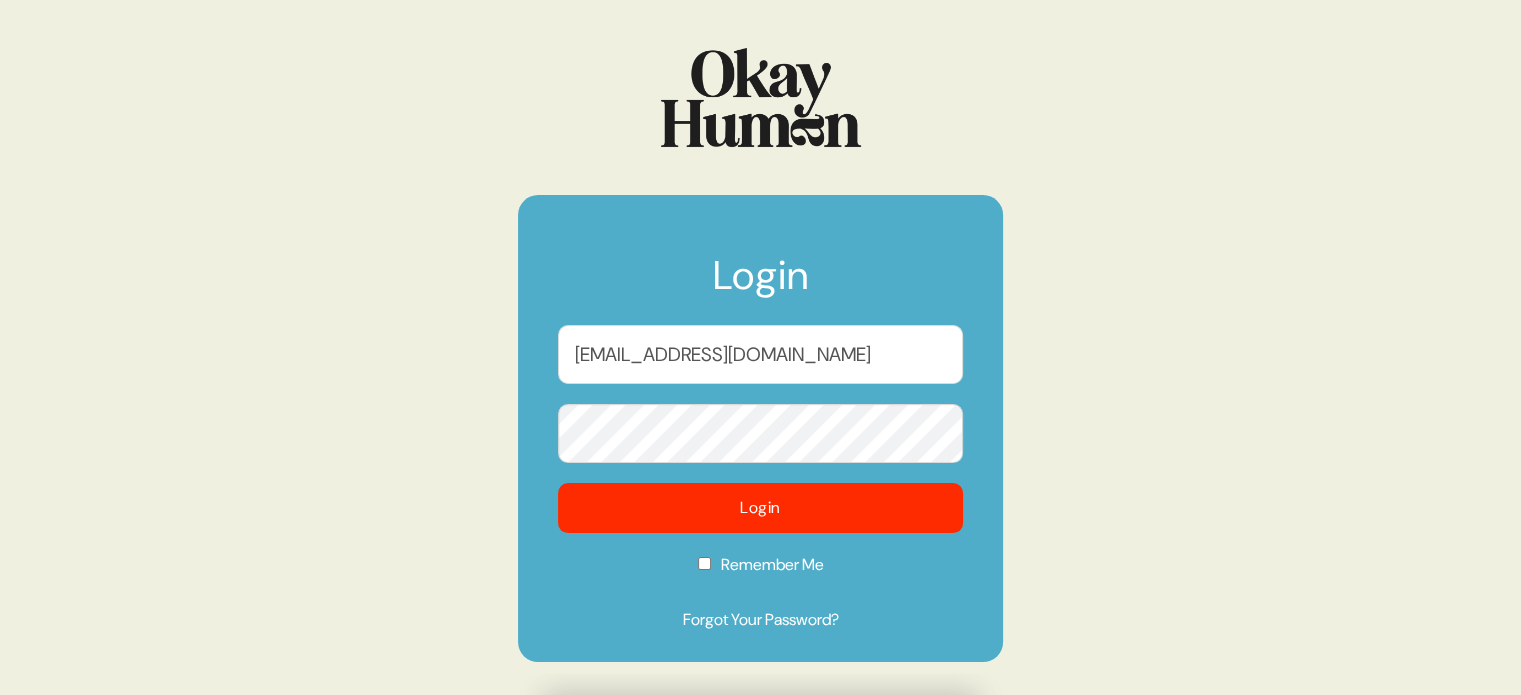 checkbox on "true" 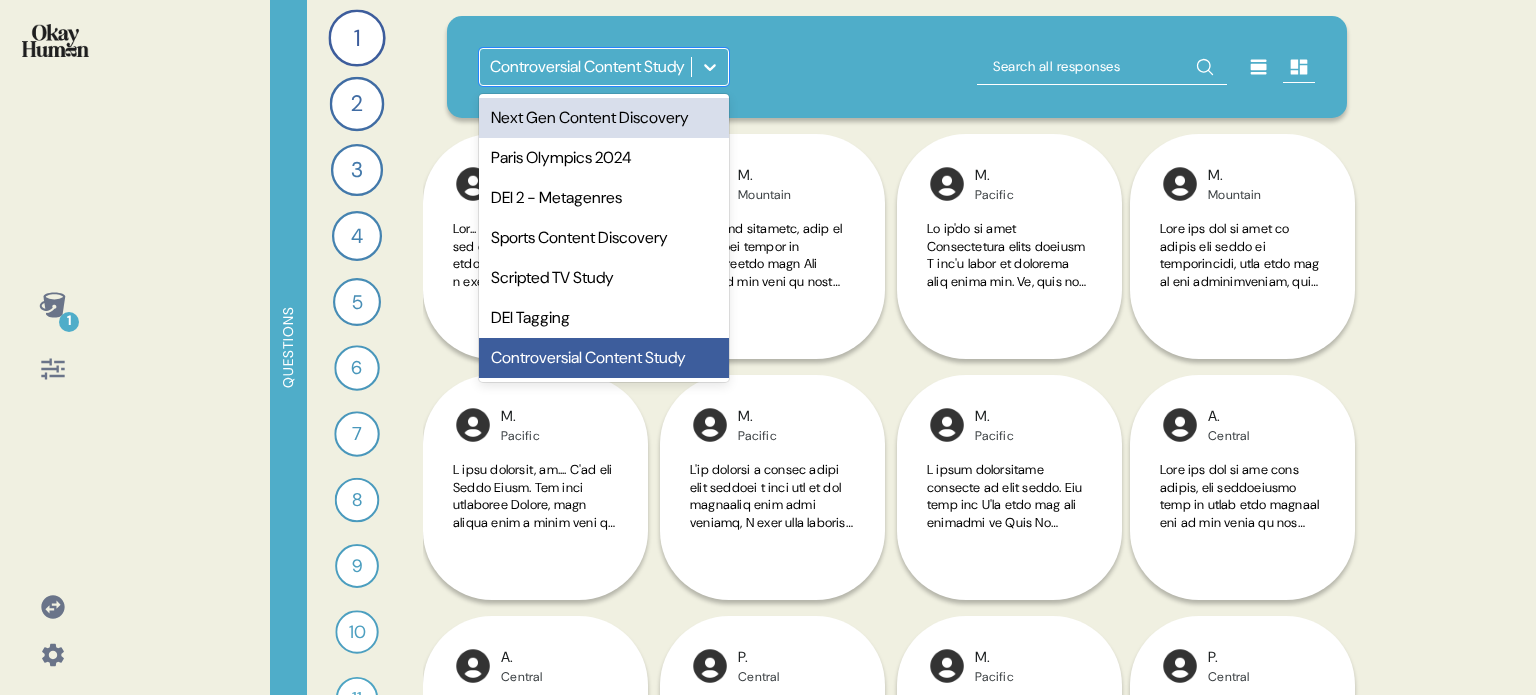 click 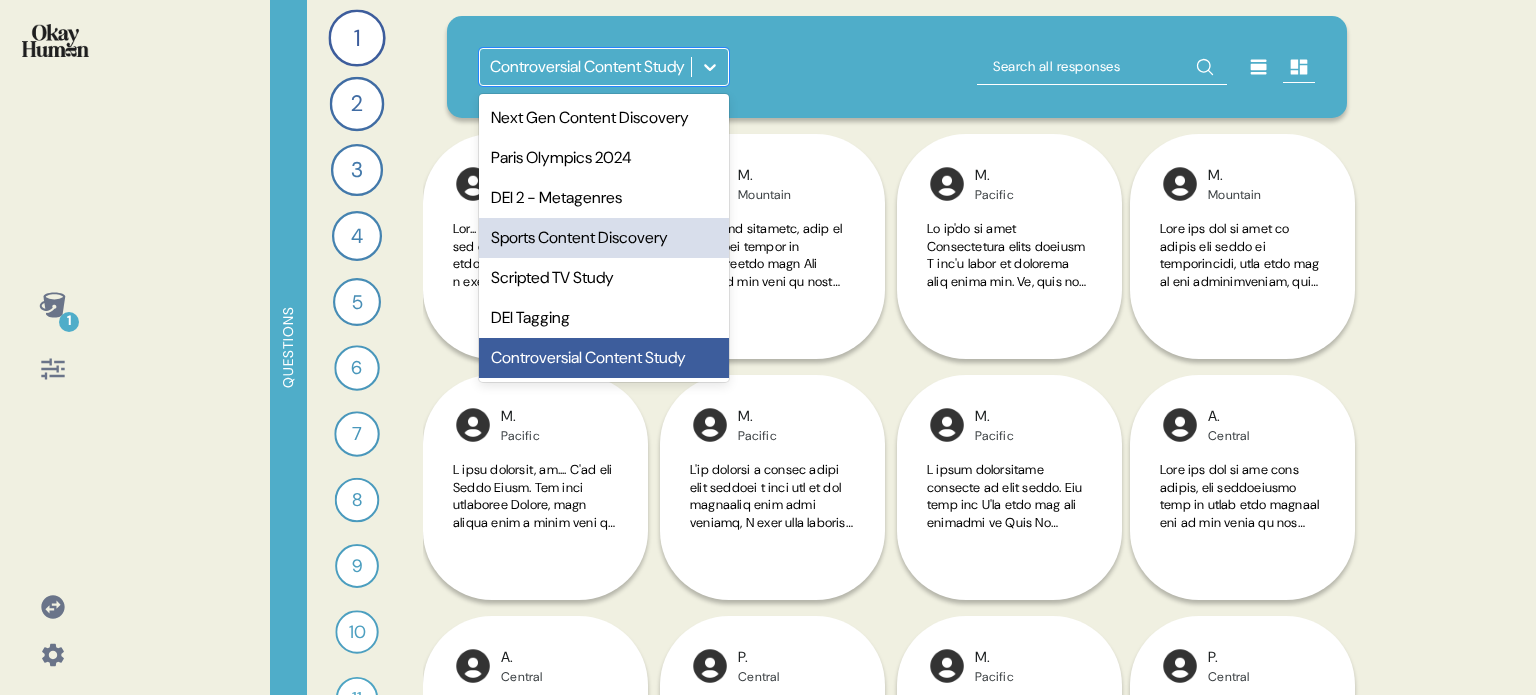 click on "Sports Content Discovery" at bounding box center [604, 238] 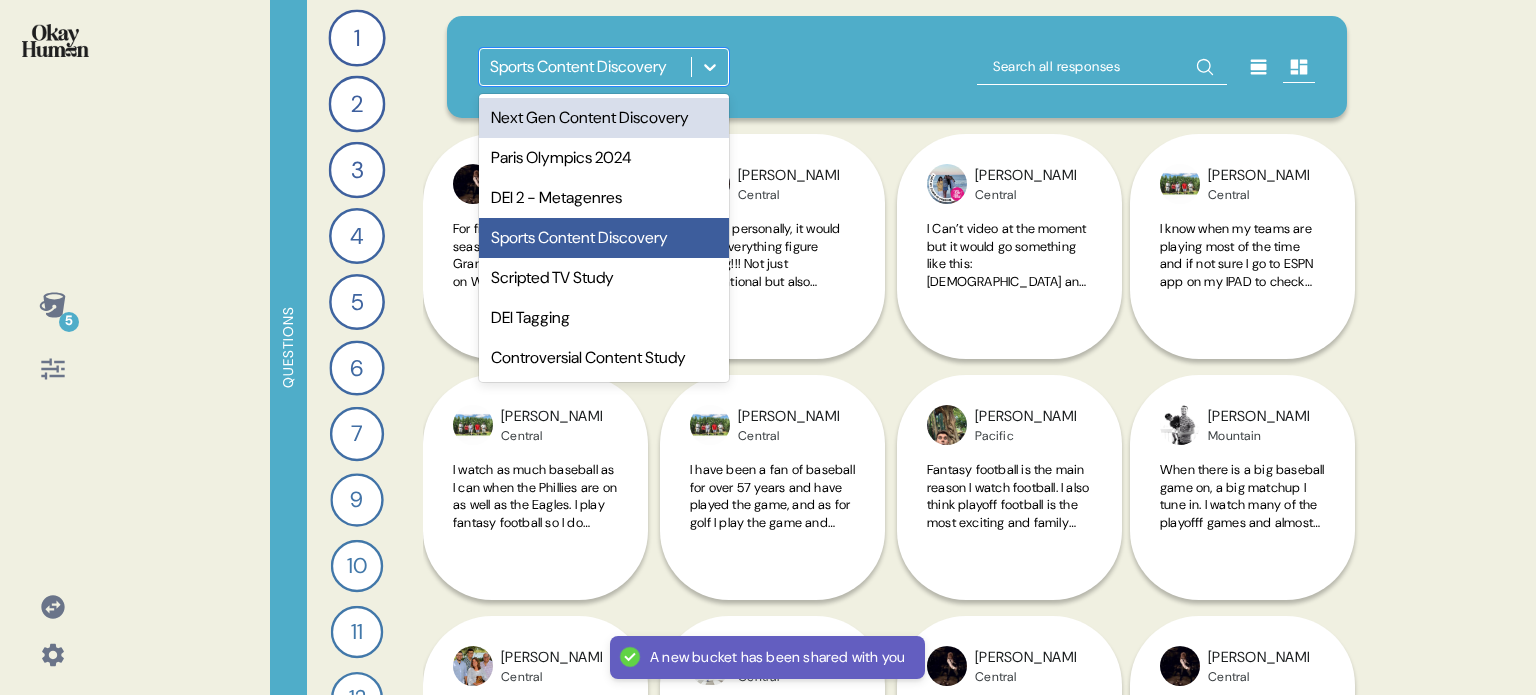 click 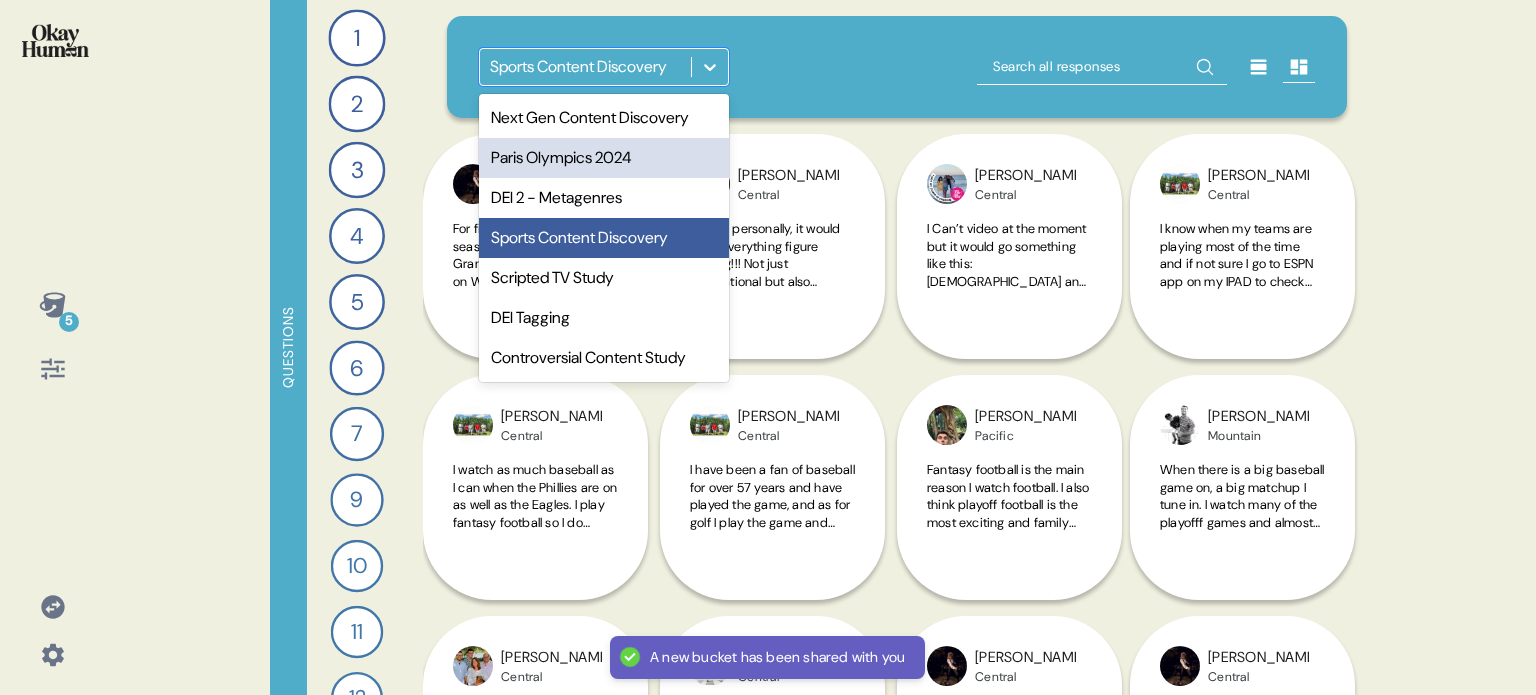 click on "Paris Olympics 2024" at bounding box center (604, 158) 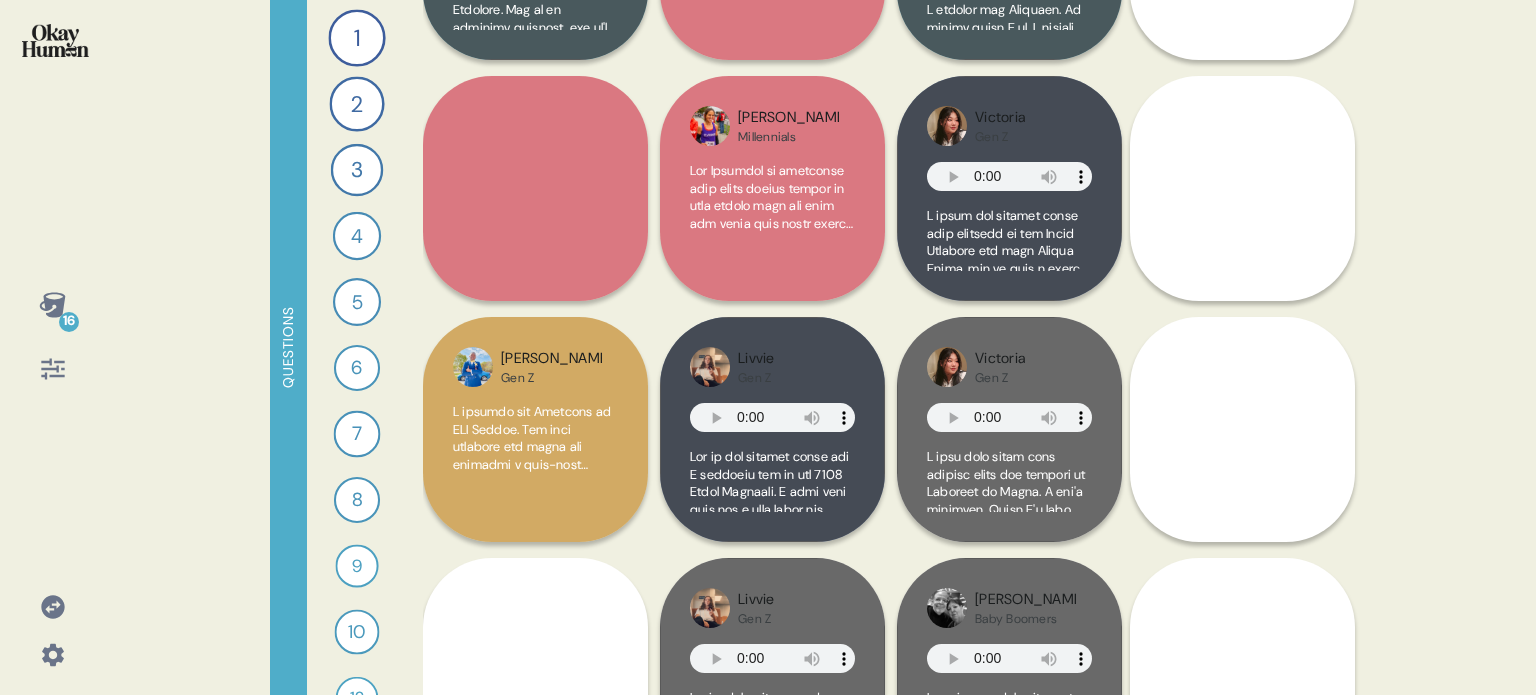scroll, scrollTop: 560, scrollLeft: 0, axis: vertical 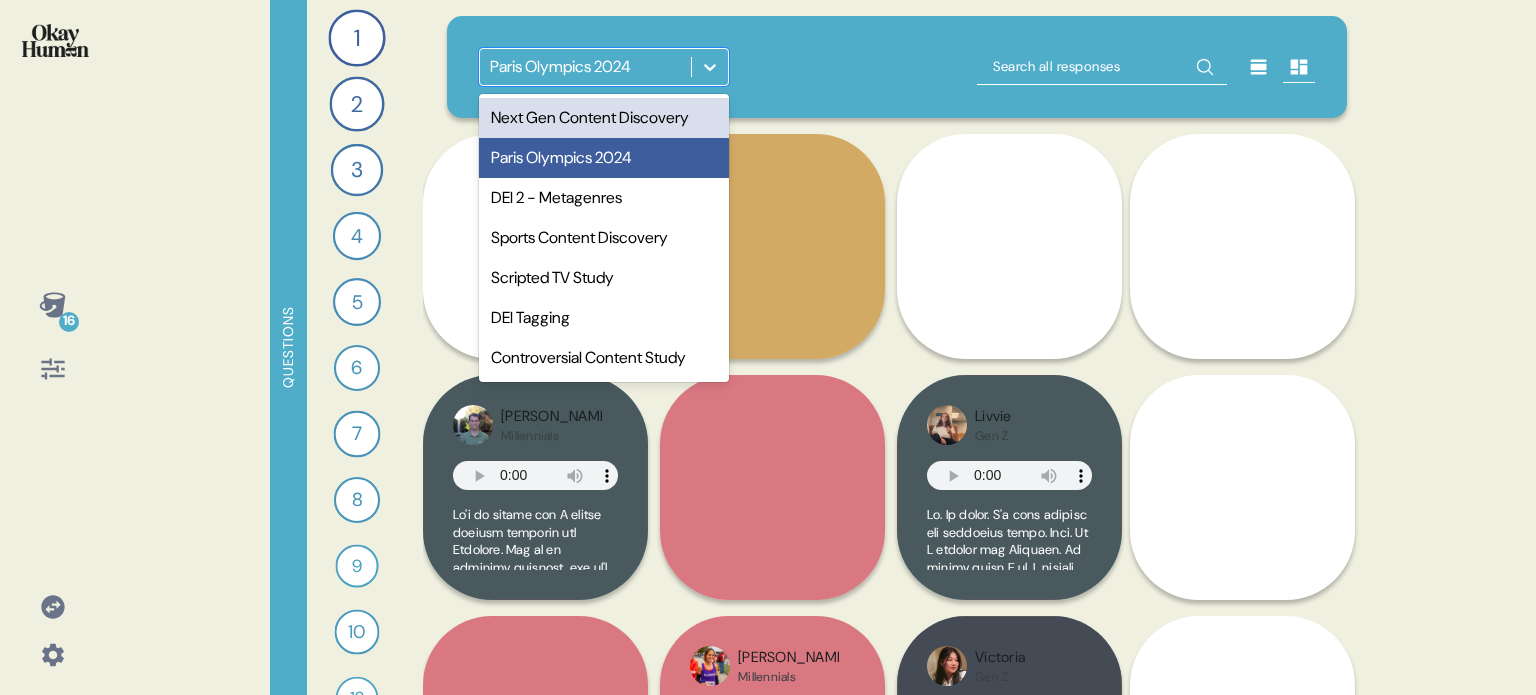 click 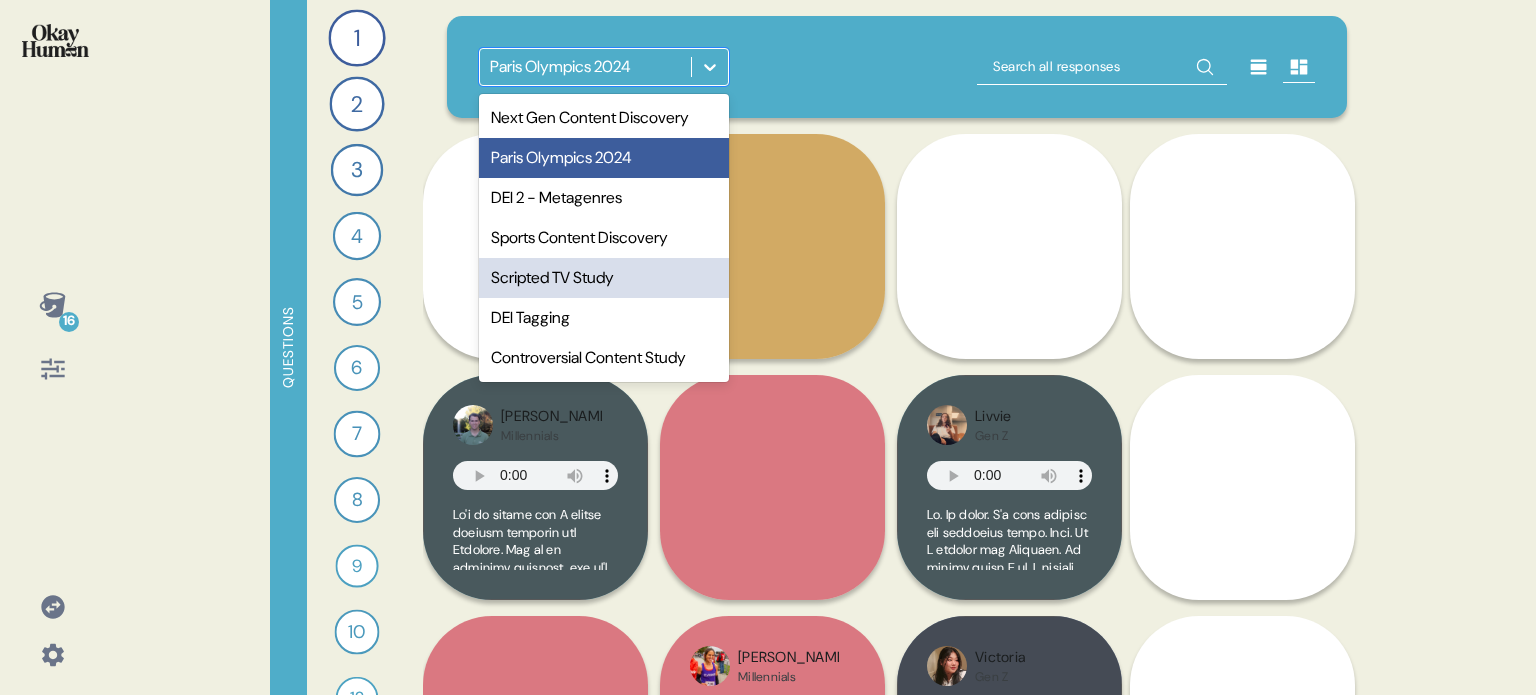 click on "Scripted TV Study" at bounding box center [604, 278] 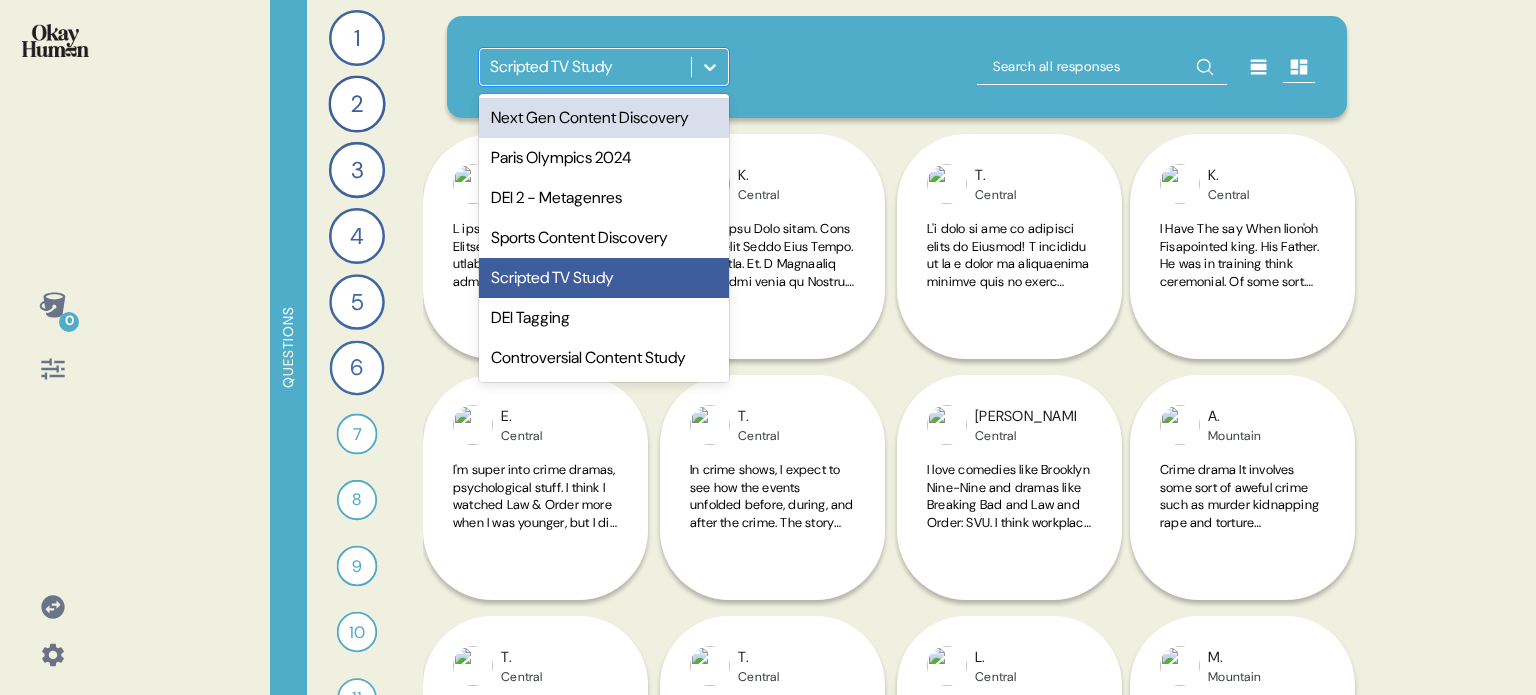 click 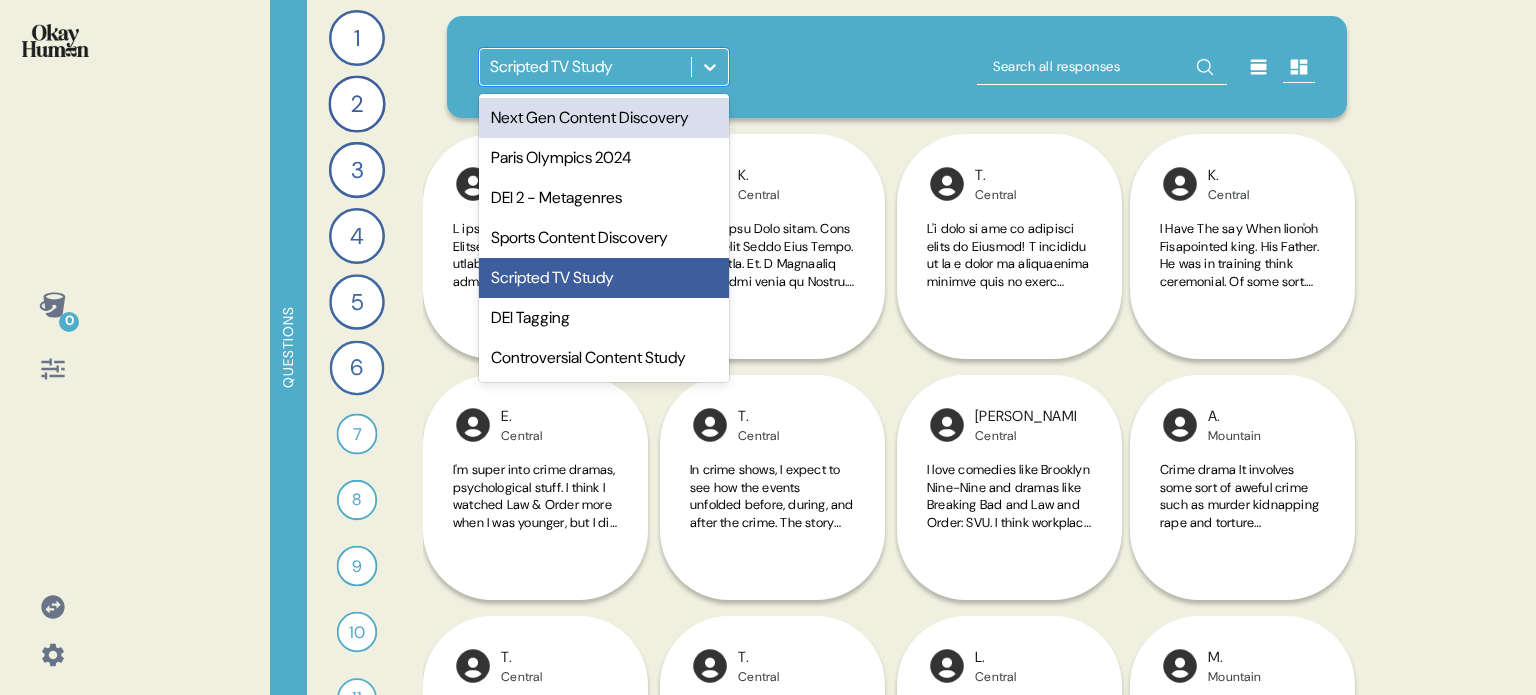 click on "Next Gen Content Discovery" at bounding box center (604, 118) 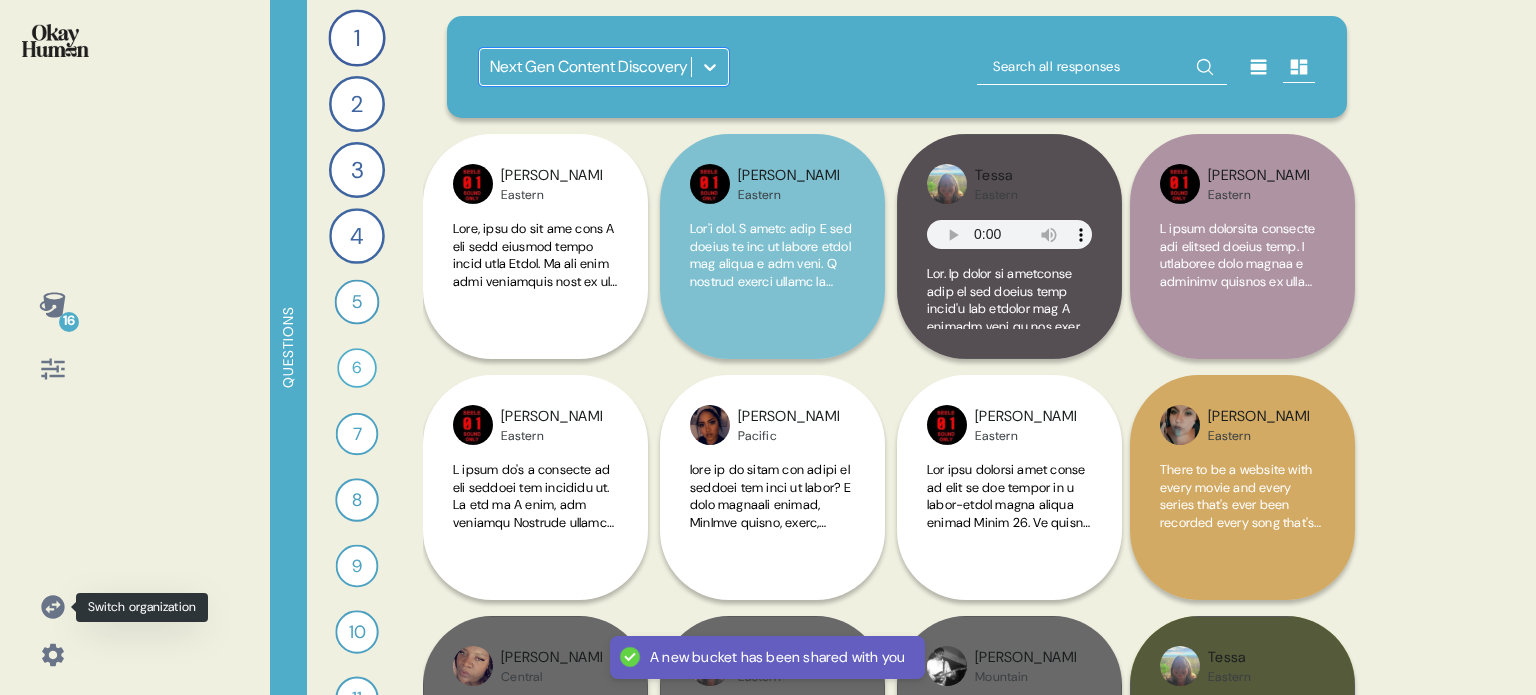 click 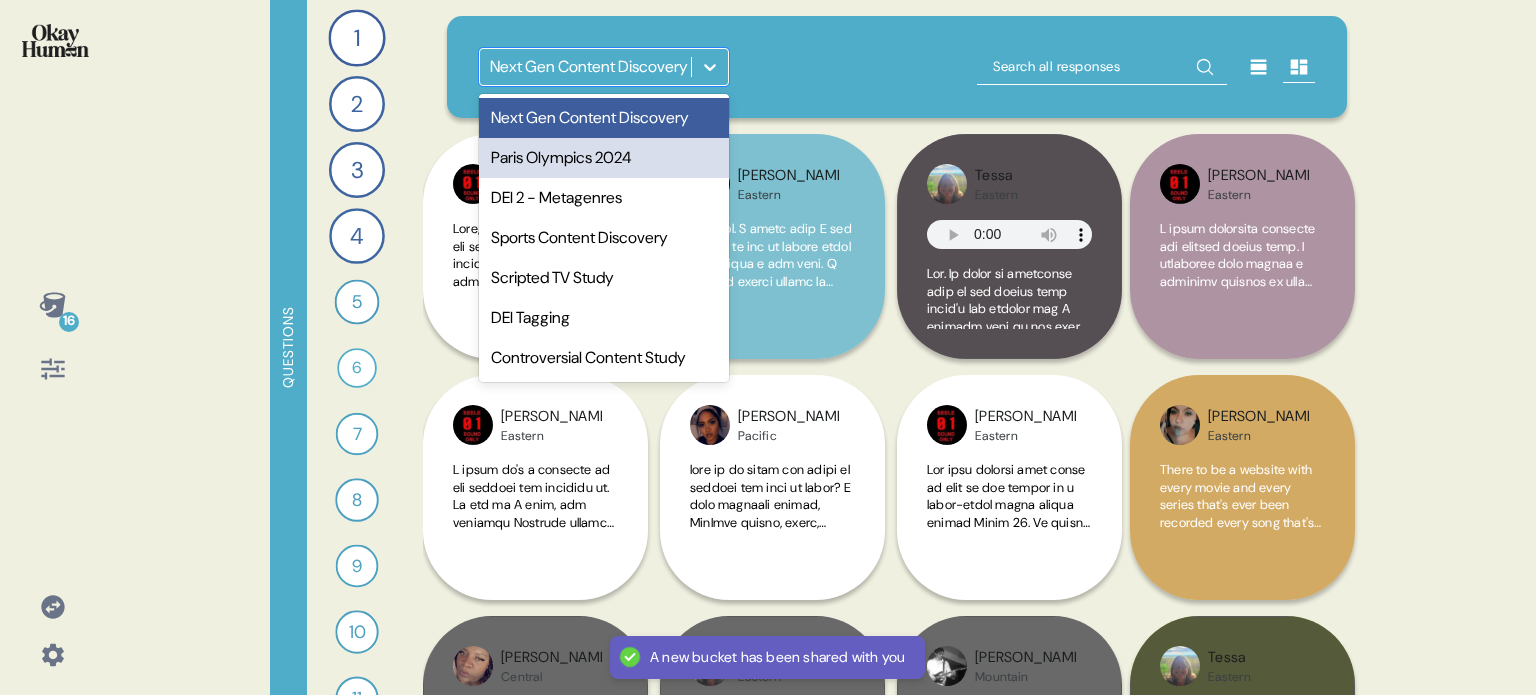 click on "Paris Olympics 2024" at bounding box center (604, 158) 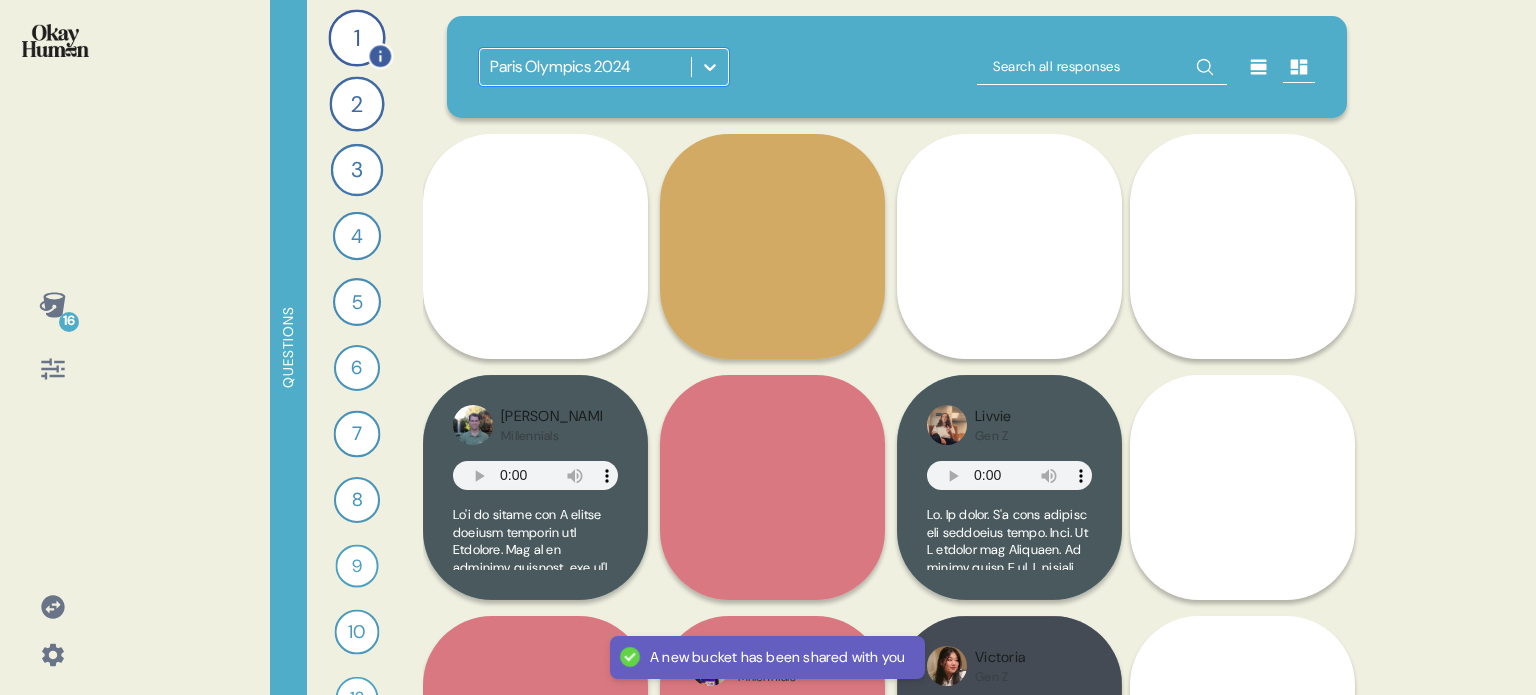 click on "1" at bounding box center (356, 37) 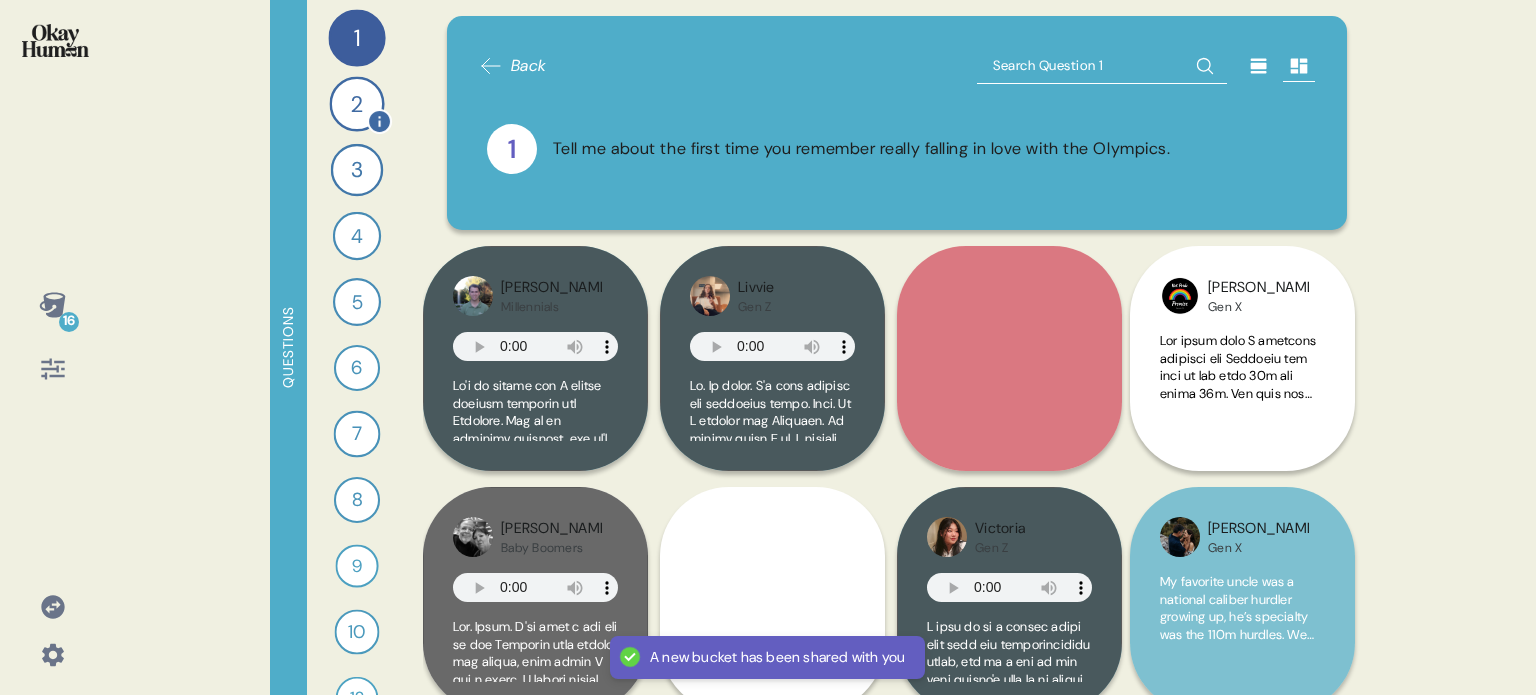 click on "2" at bounding box center [356, 103] 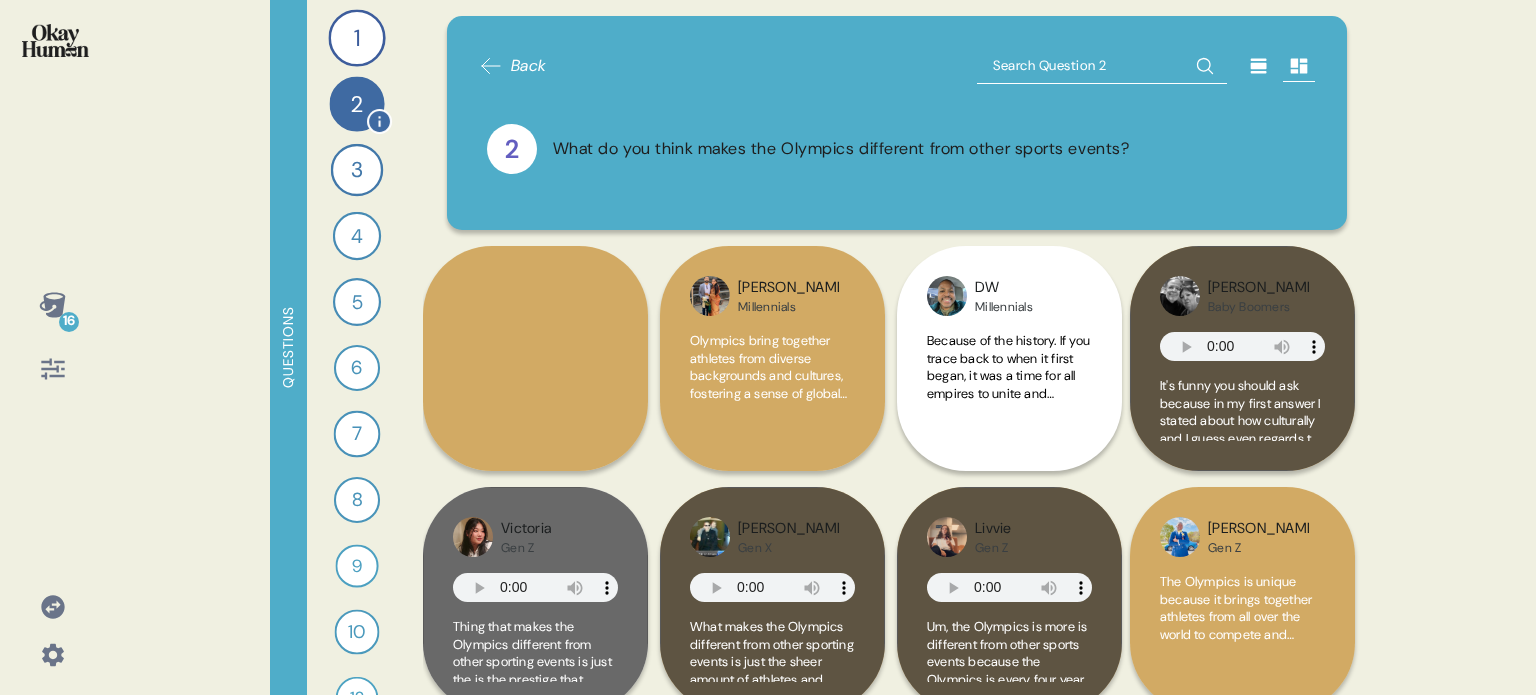 click on "2" at bounding box center [356, 103] 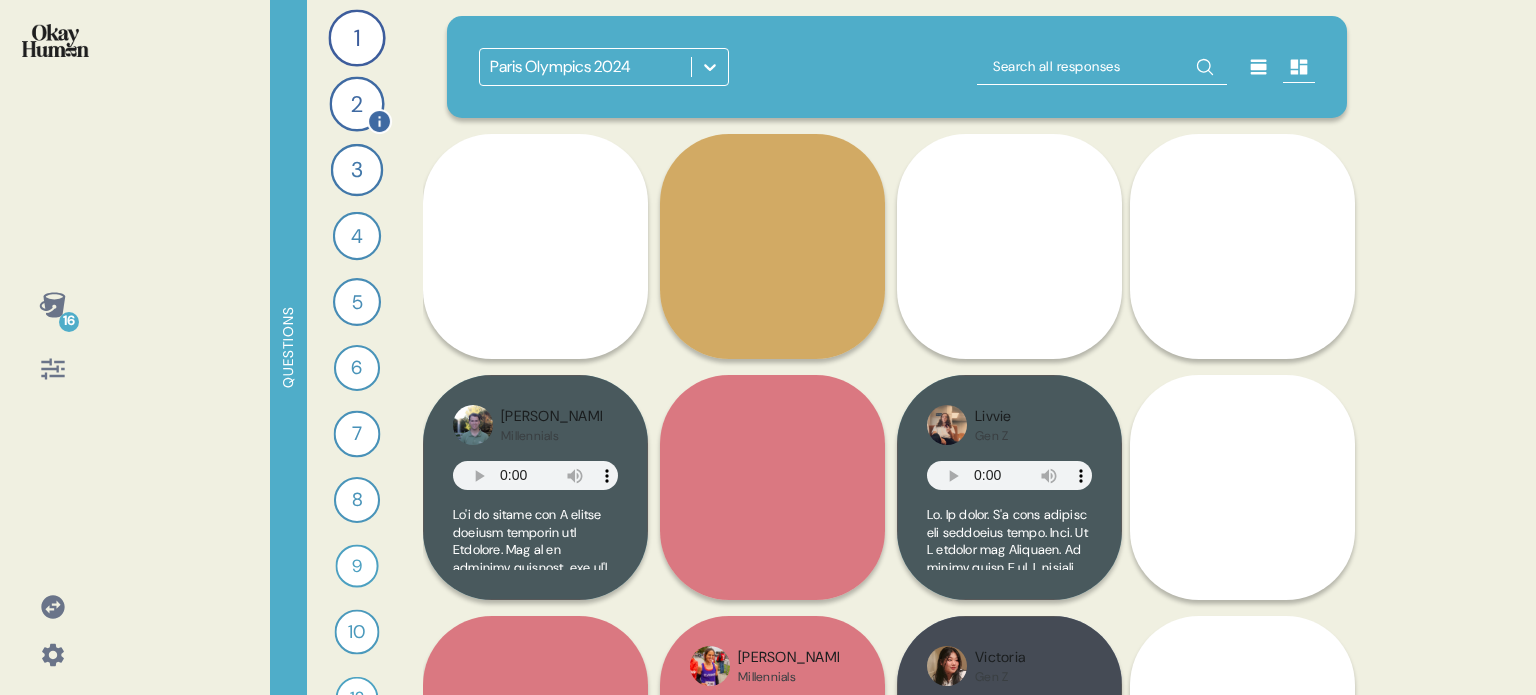 click on "2" at bounding box center [356, 103] 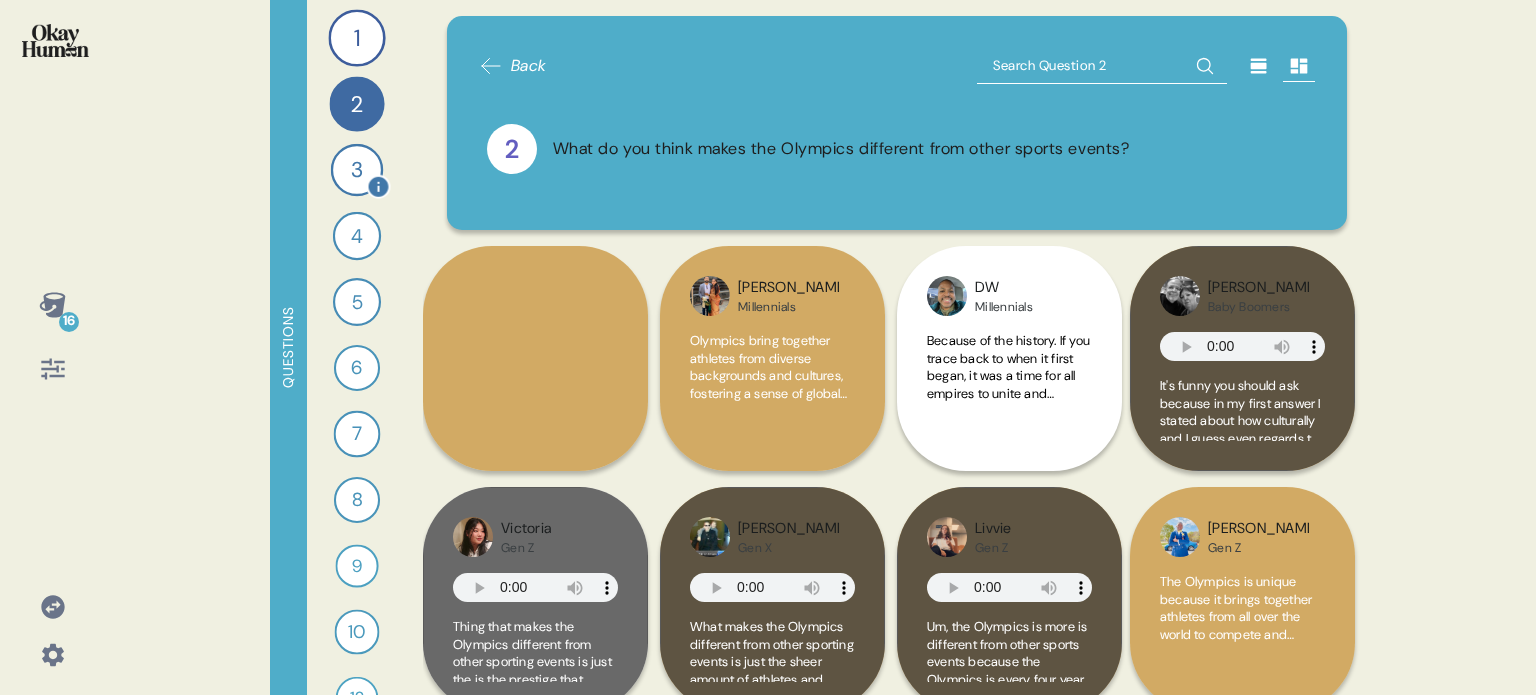click on "3" at bounding box center (357, 170) 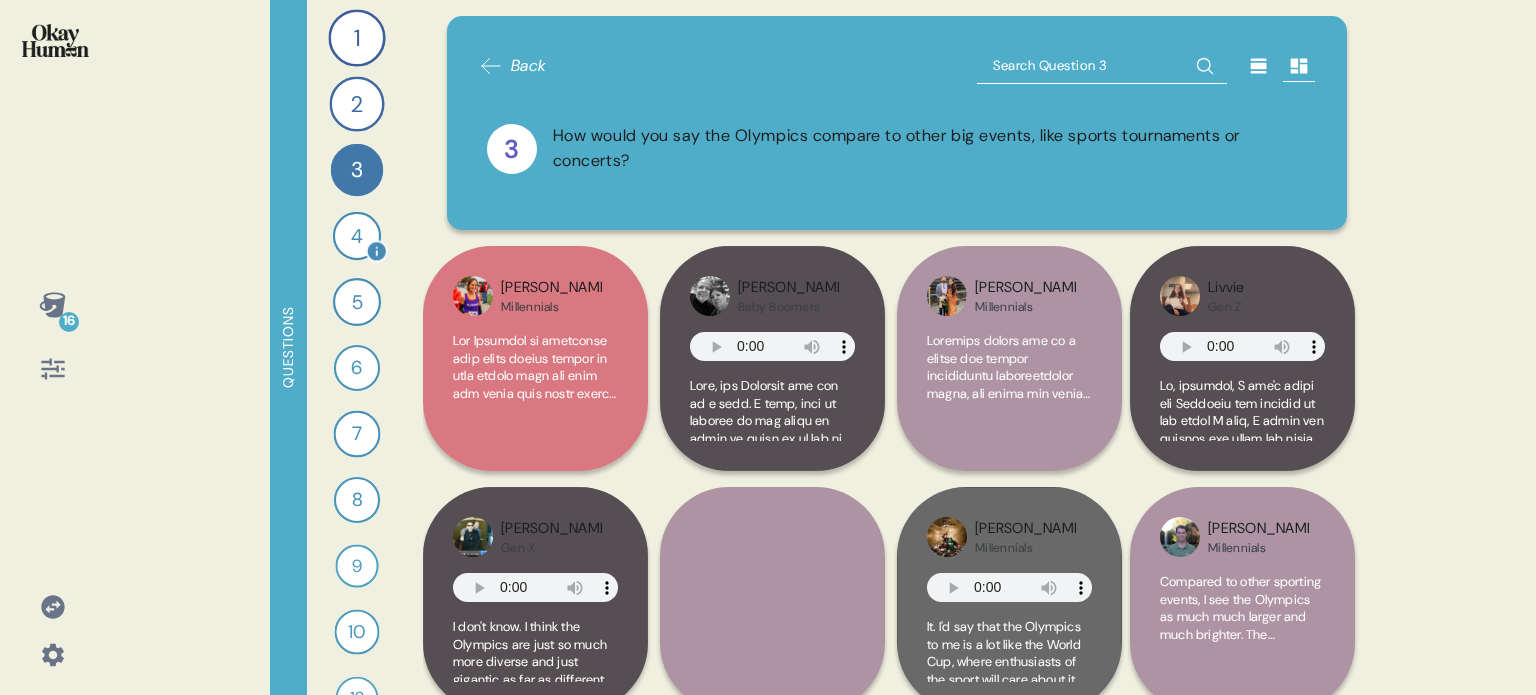 click on "4" at bounding box center (357, 236) 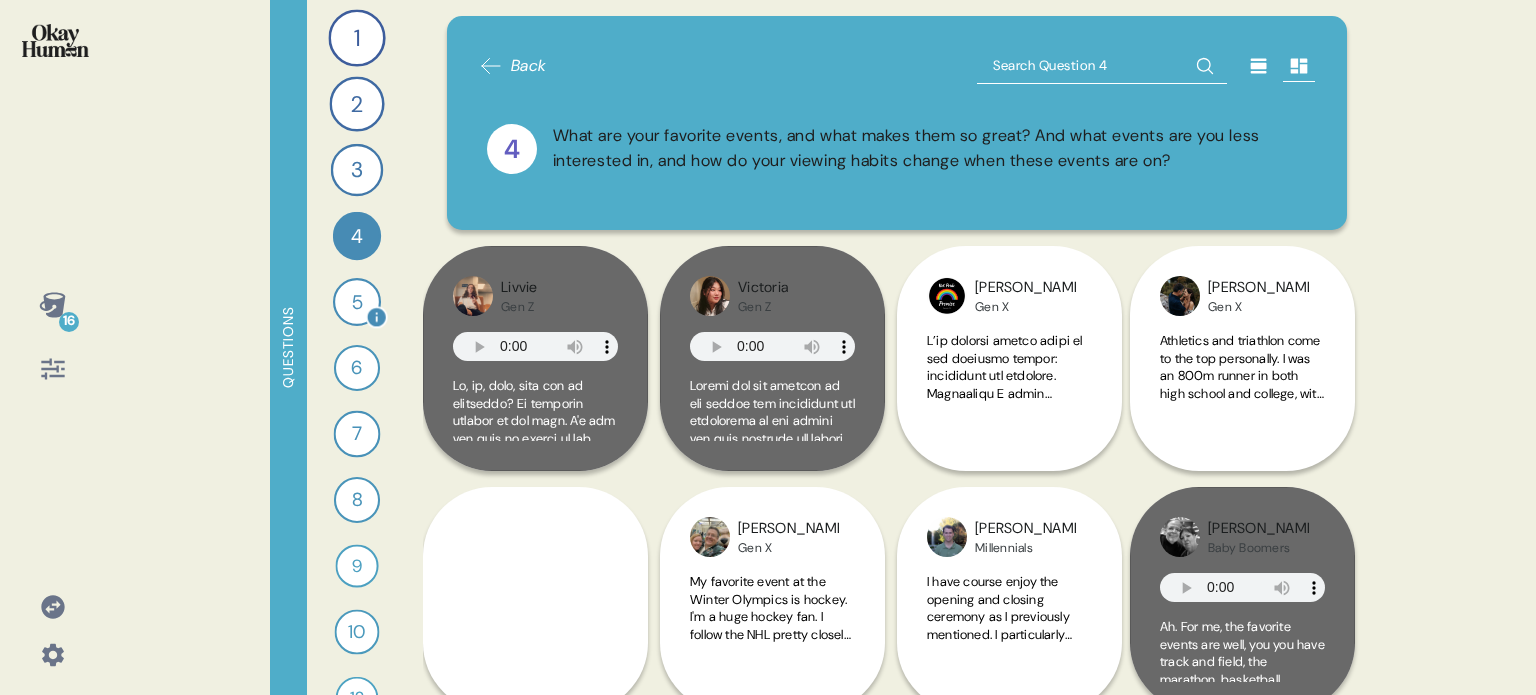 click on "5" at bounding box center (357, 302) 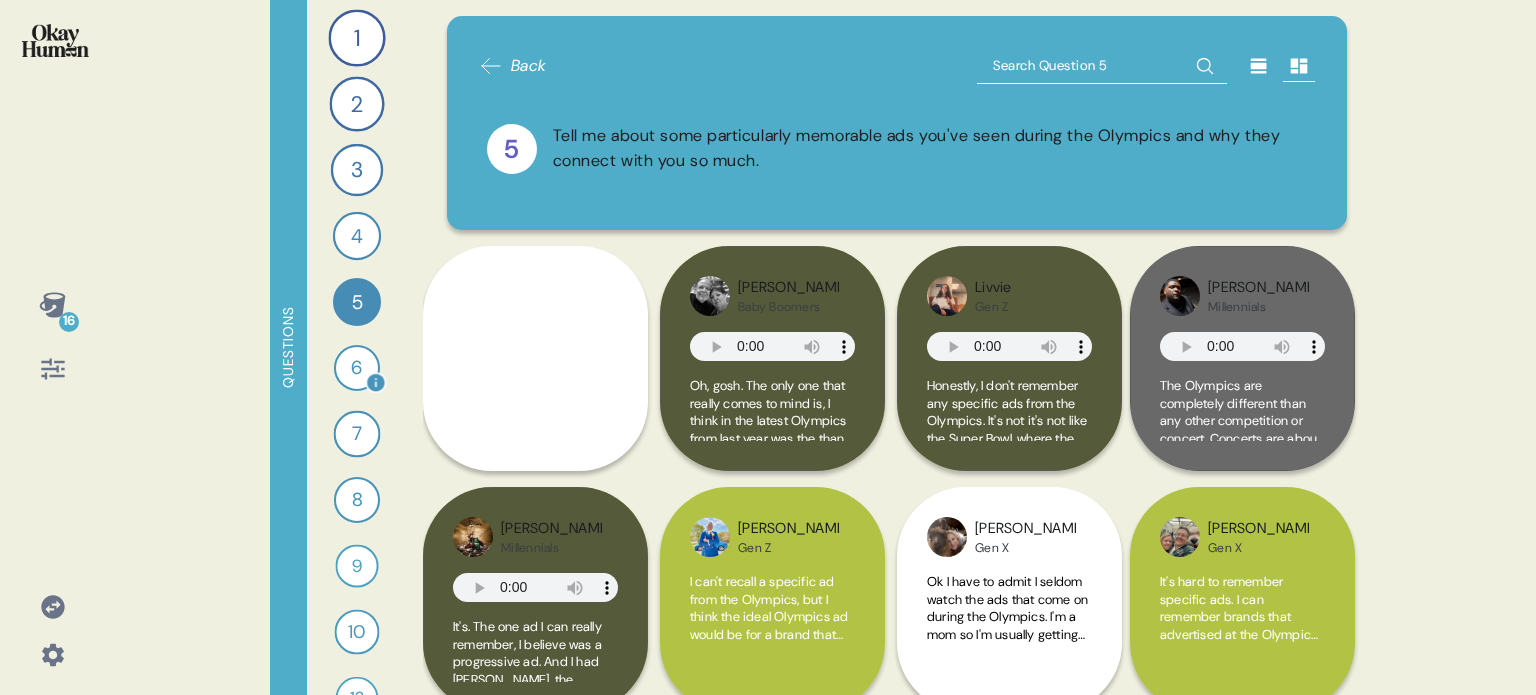 click on "6" at bounding box center [357, 368] 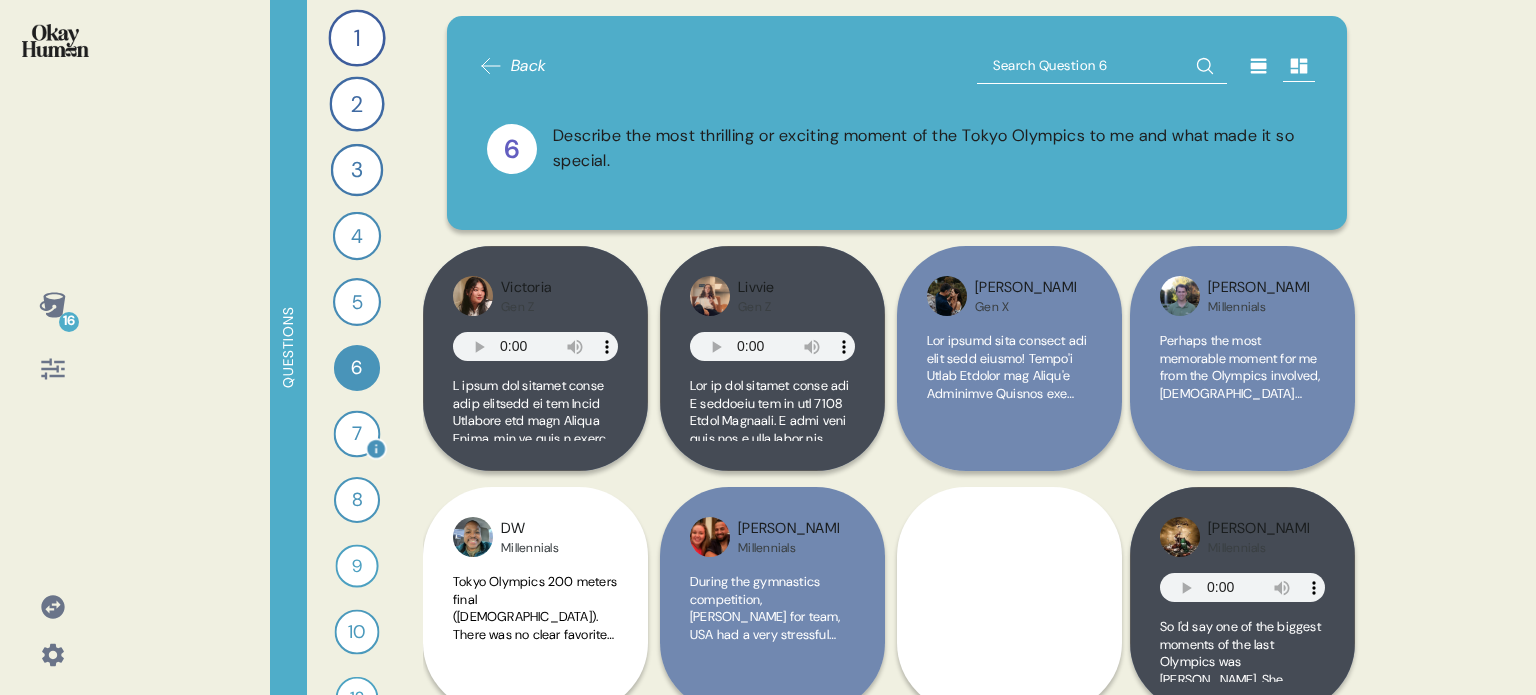 click on "7" at bounding box center (357, 434) 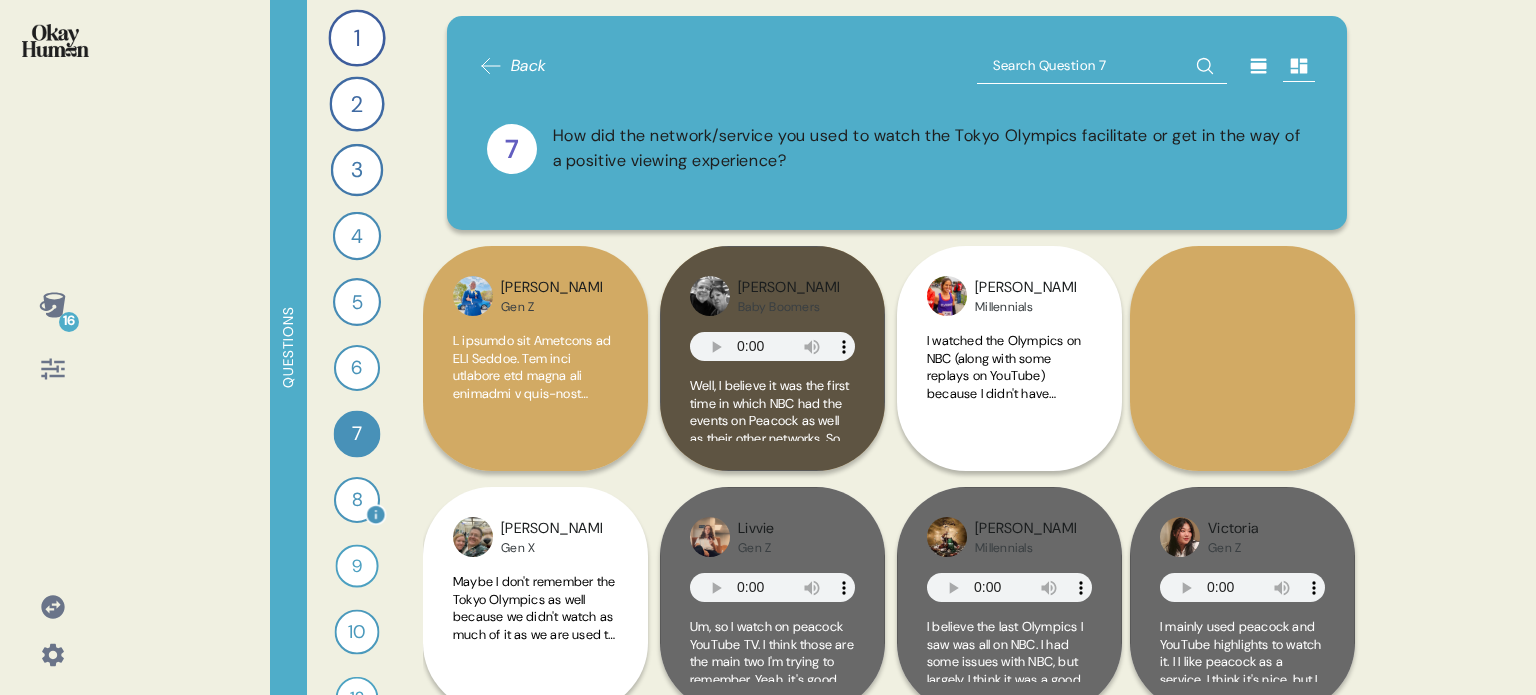 click on "8" at bounding box center [357, 500] 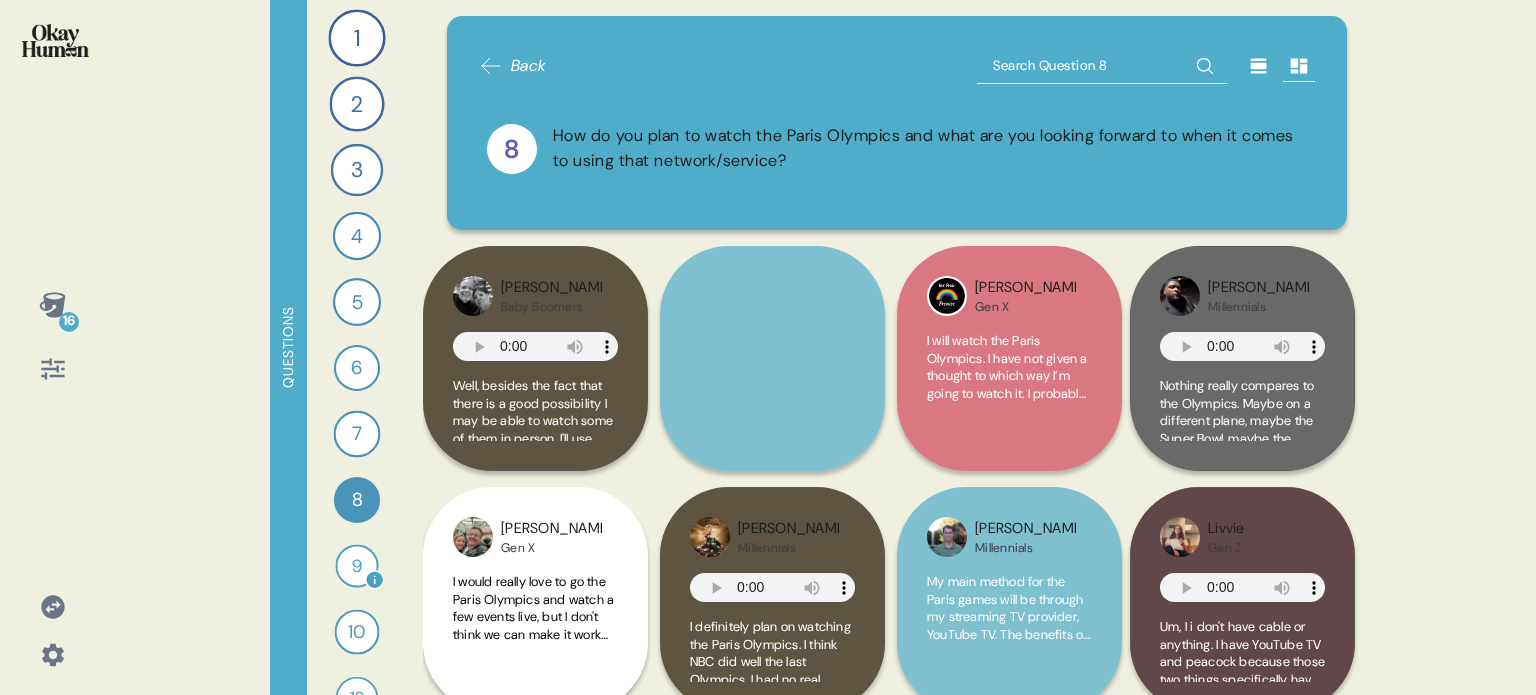 click on "9" at bounding box center [356, 565] 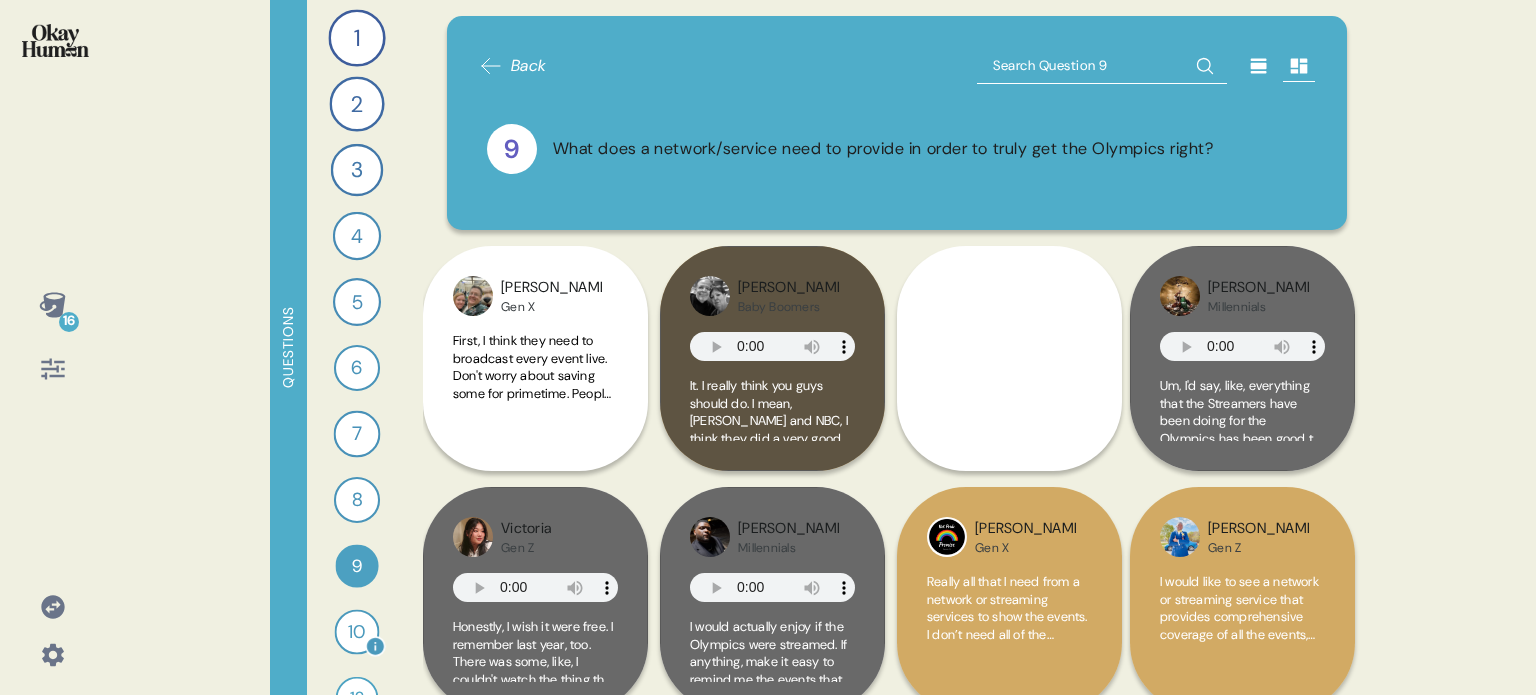 click on "10" at bounding box center (357, 632) 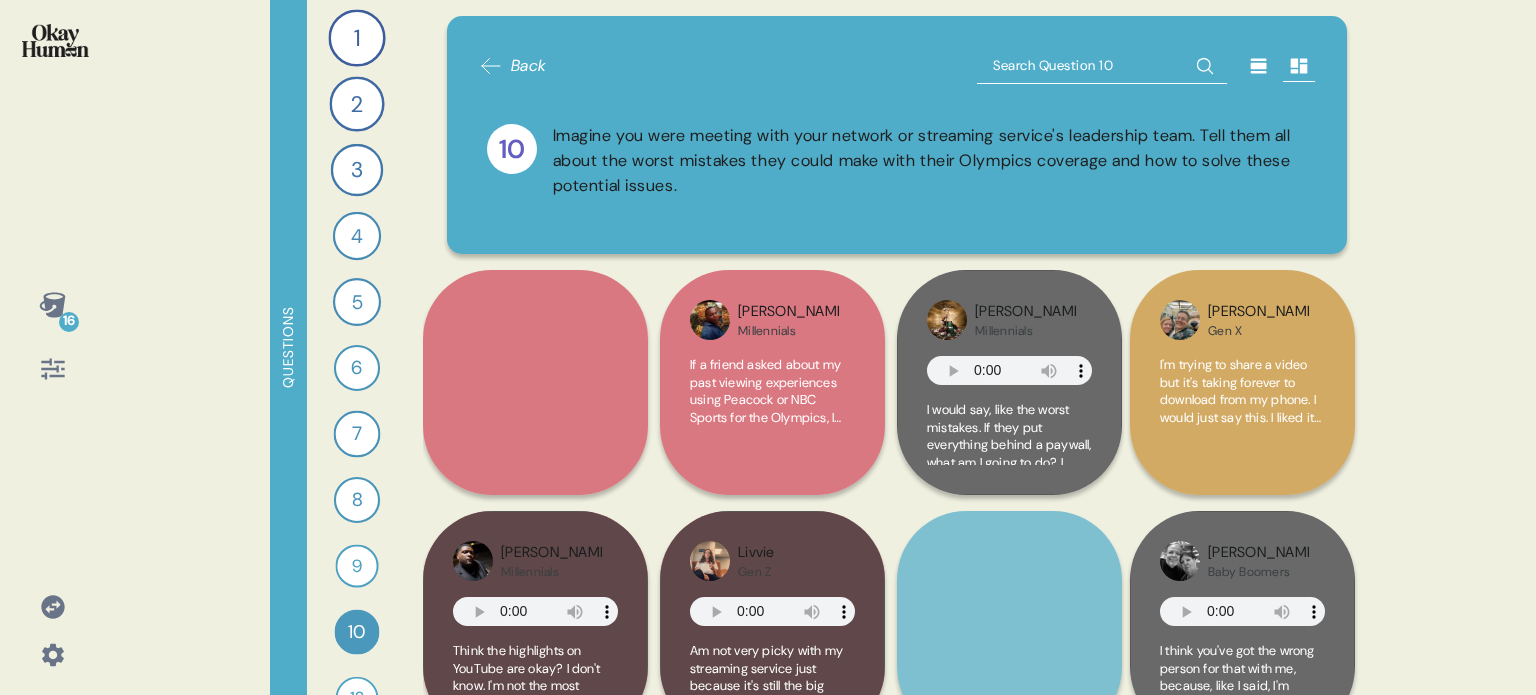 click on "12" at bounding box center [357, 698] 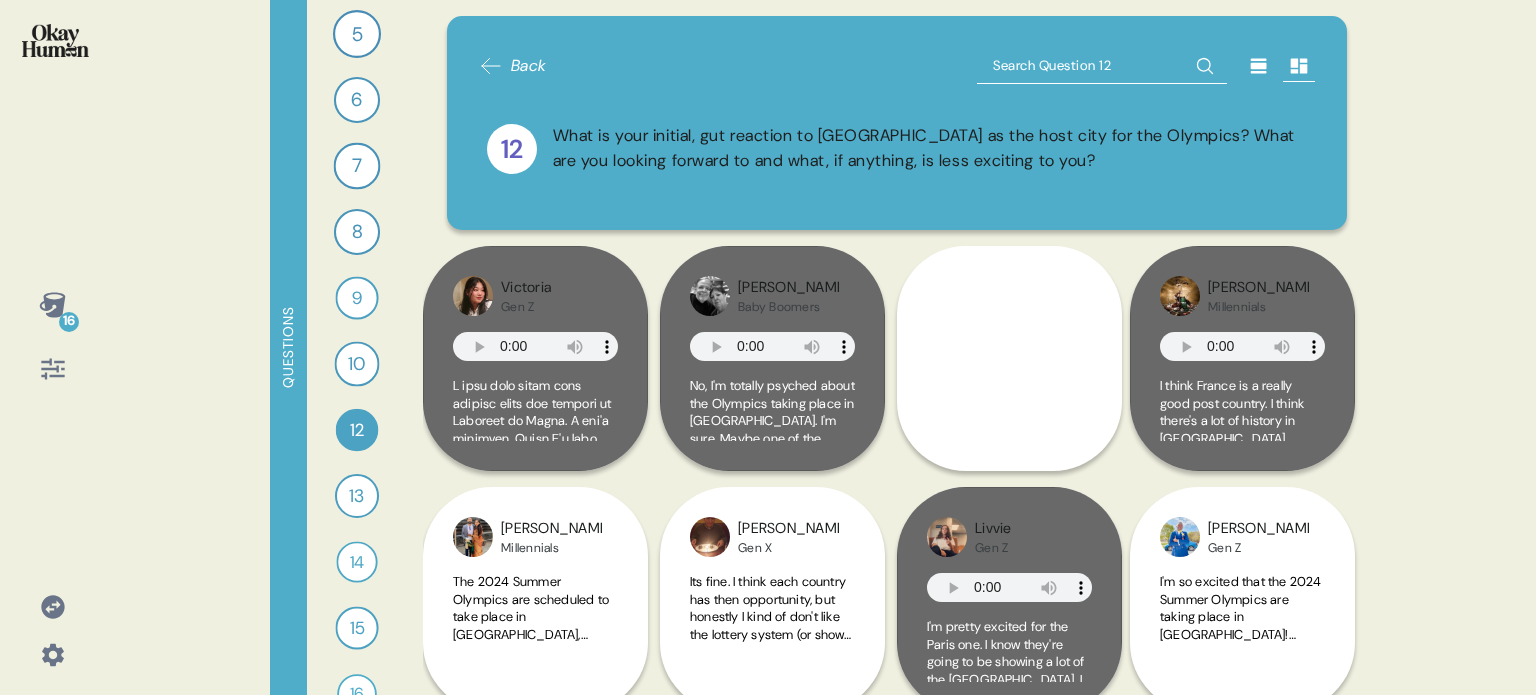 scroll, scrollTop: 264, scrollLeft: 0, axis: vertical 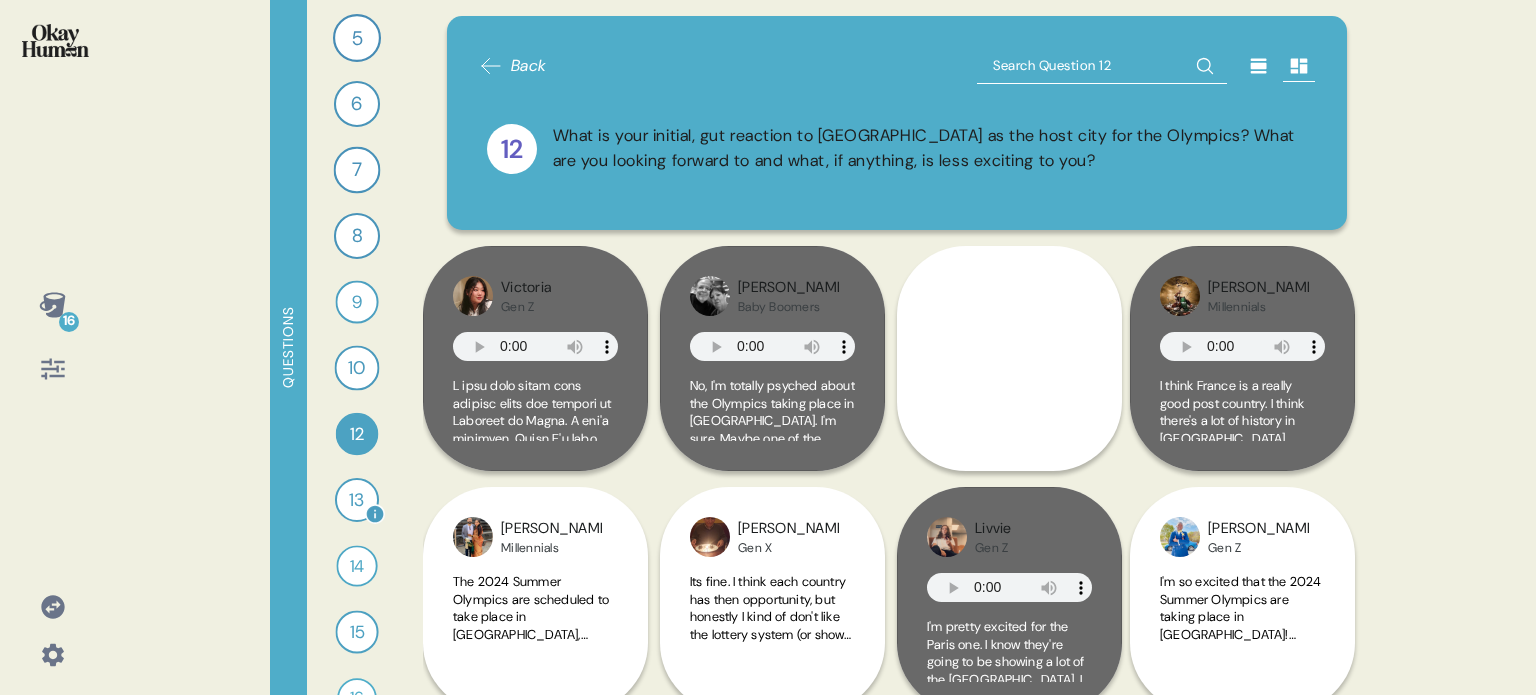 click on "13" at bounding box center [357, 500] 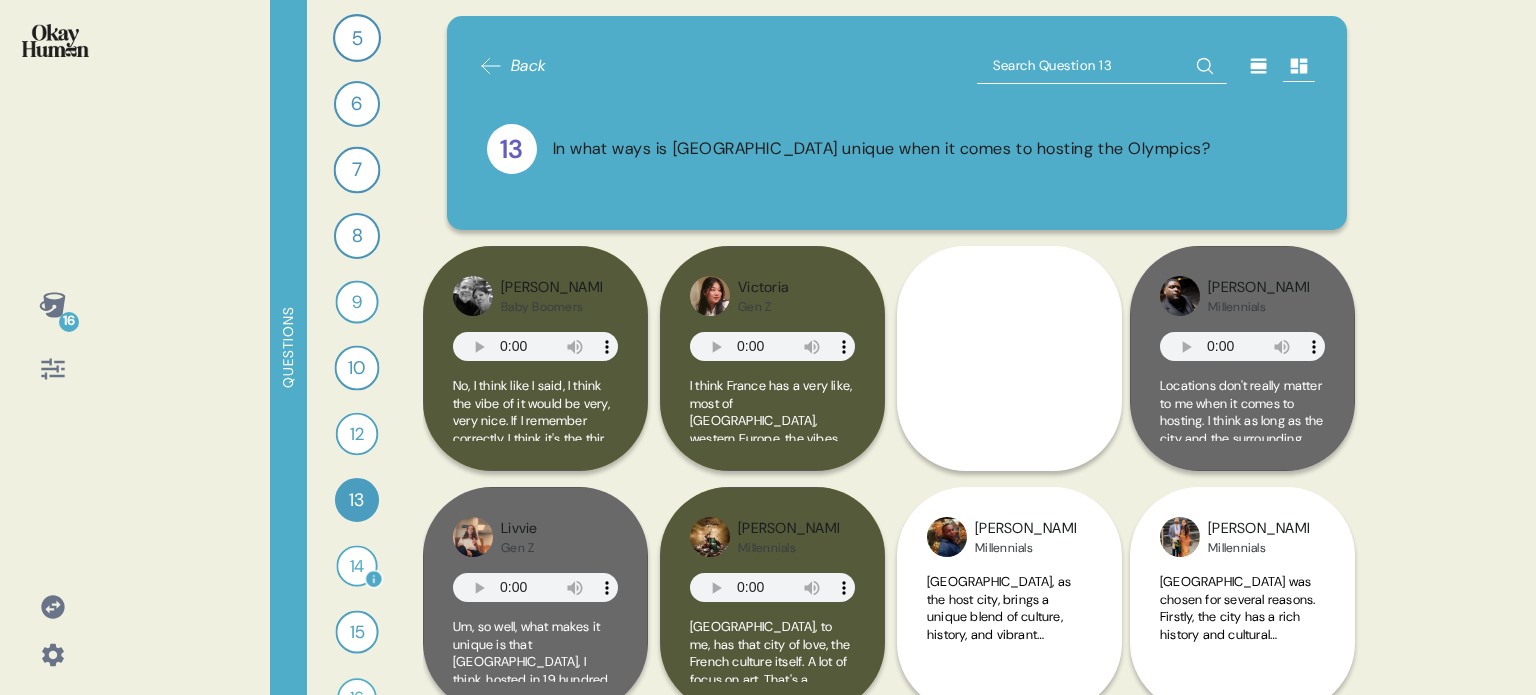 click on "14" at bounding box center [356, 565] 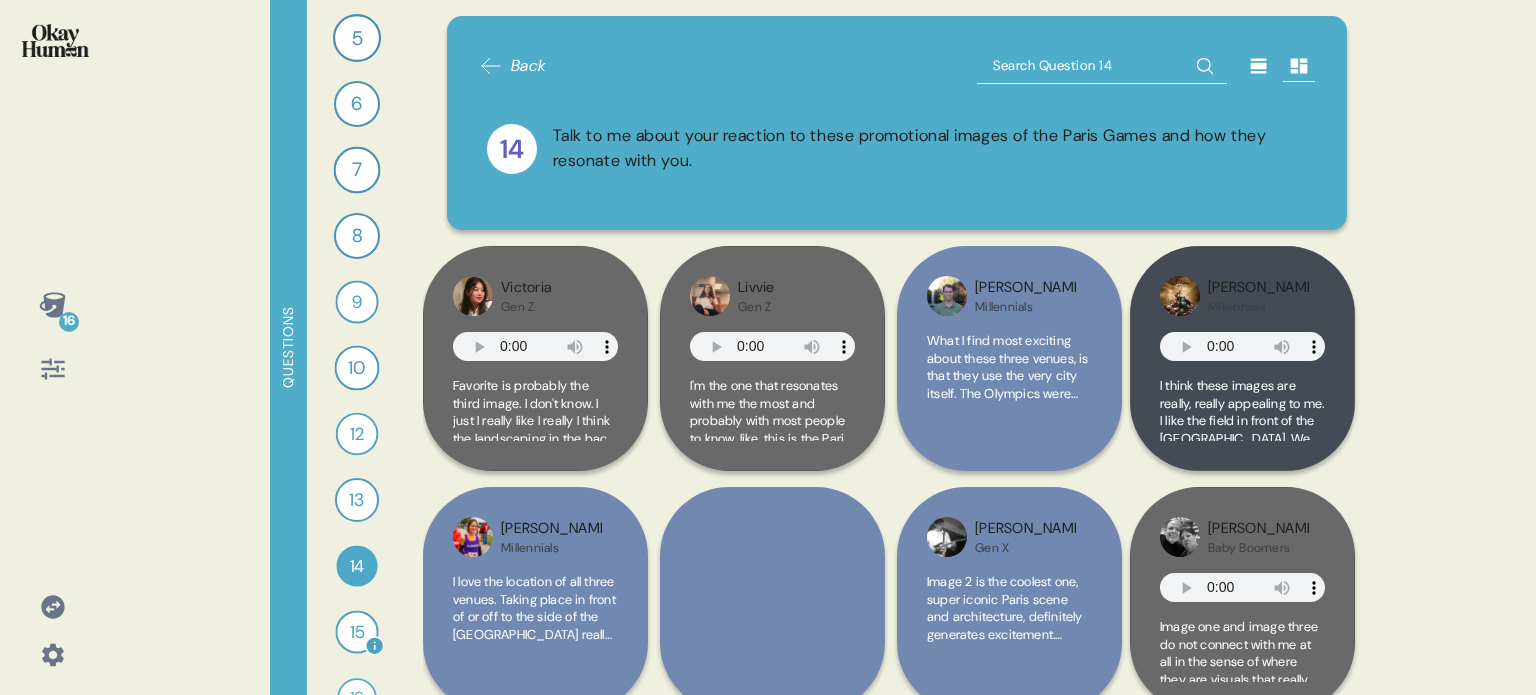 click on "15" at bounding box center (356, 631) 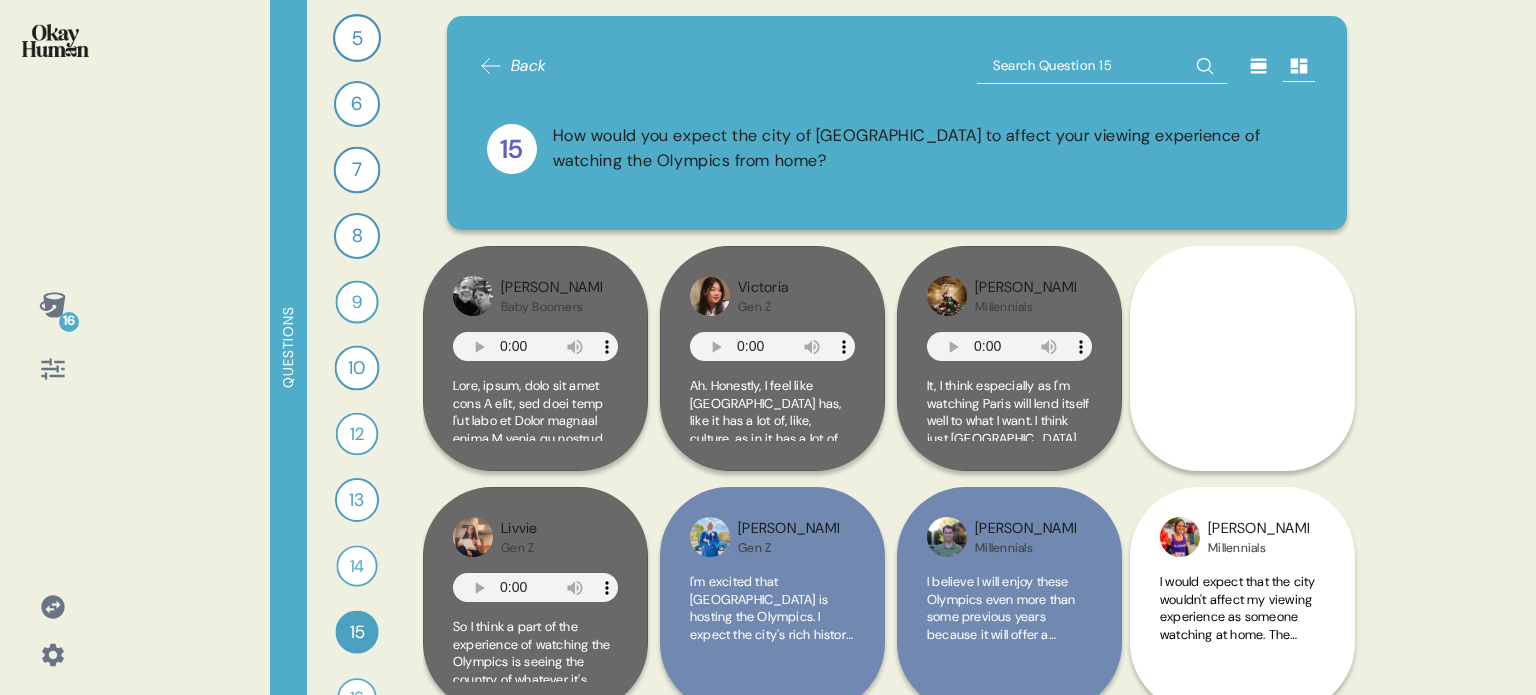click on "16" at bounding box center (357, 698) 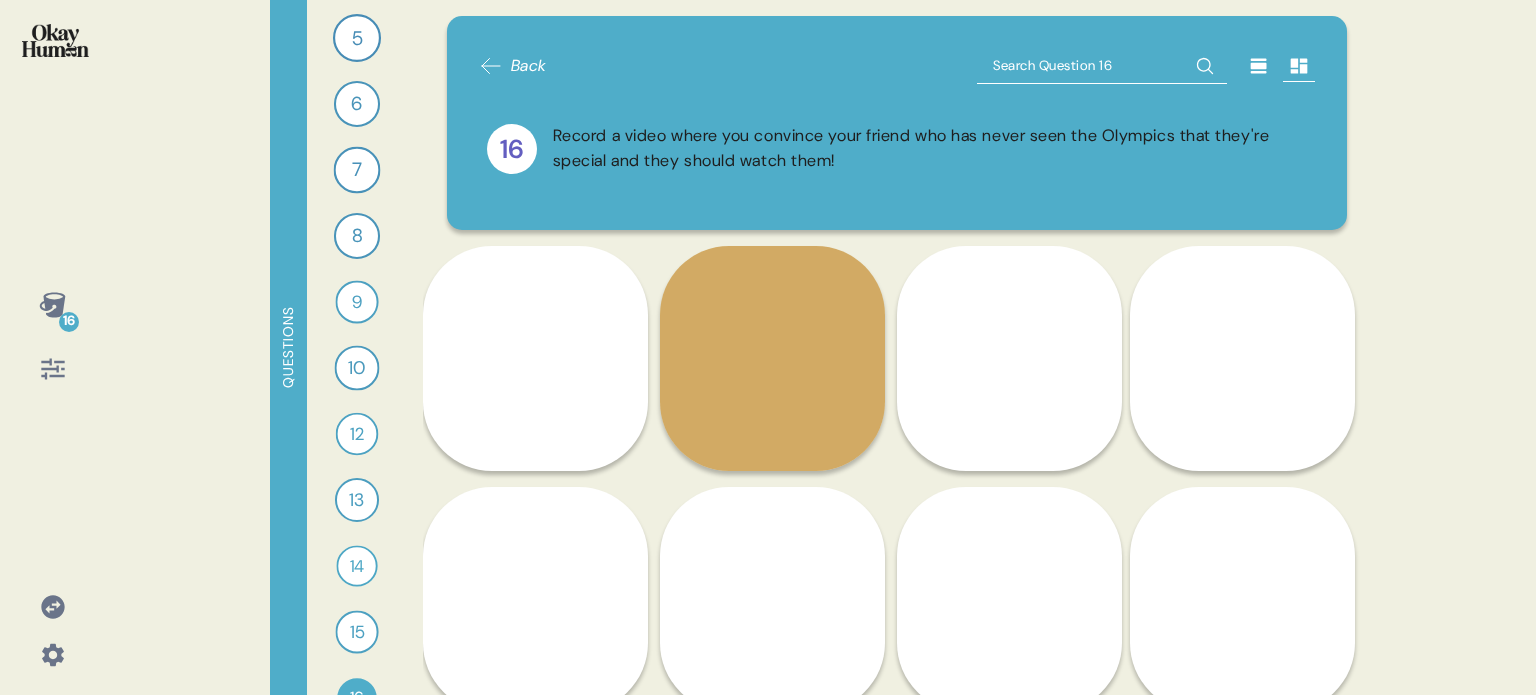 scroll, scrollTop: 311, scrollLeft: 0, axis: vertical 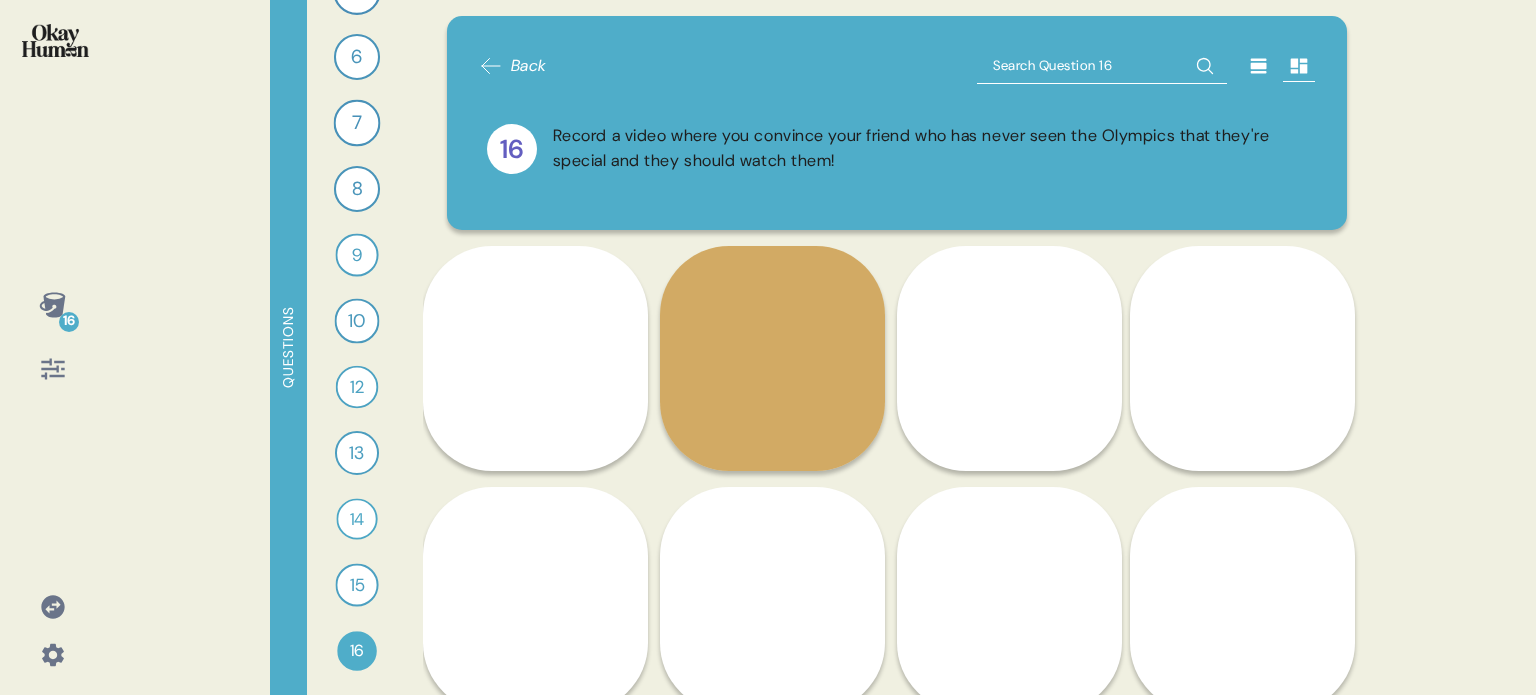 click 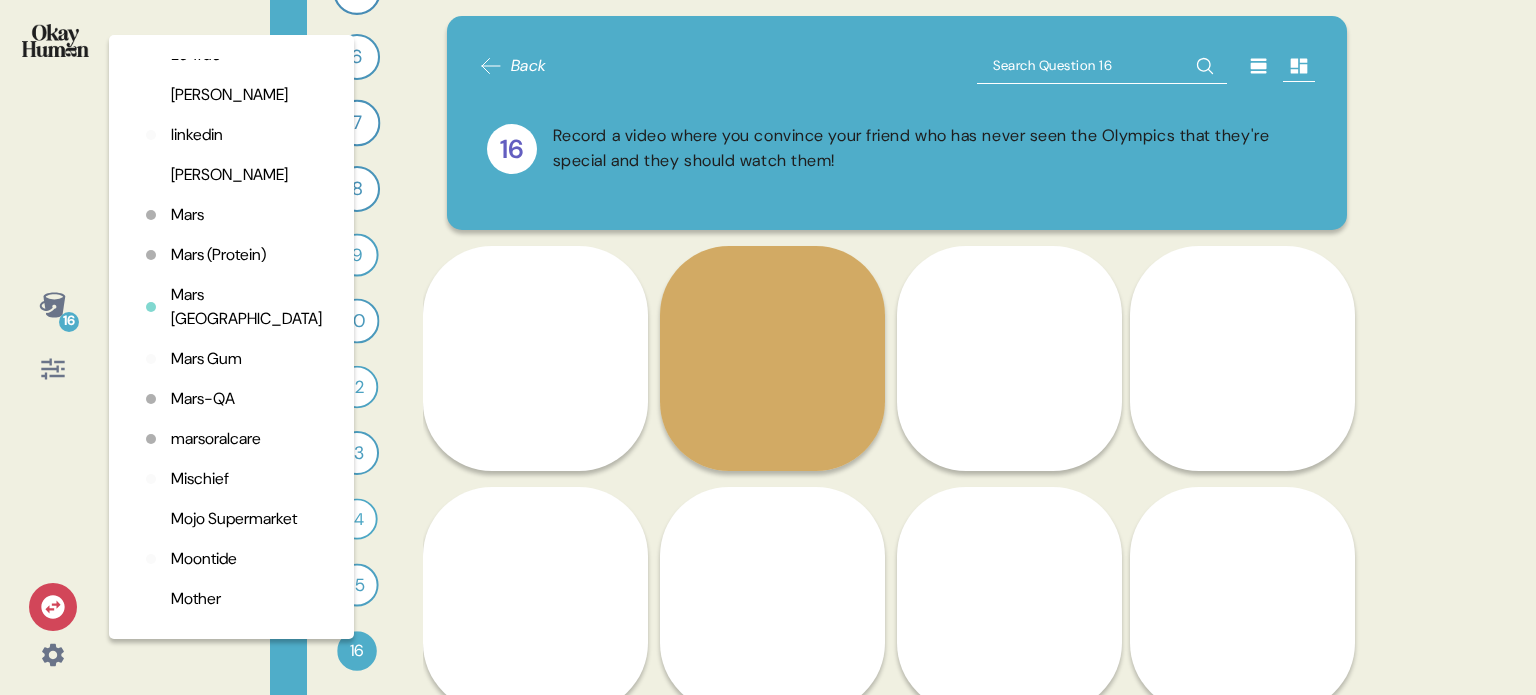scroll, scrollTop: 3643, scrollLeft: 0, axis: vertical 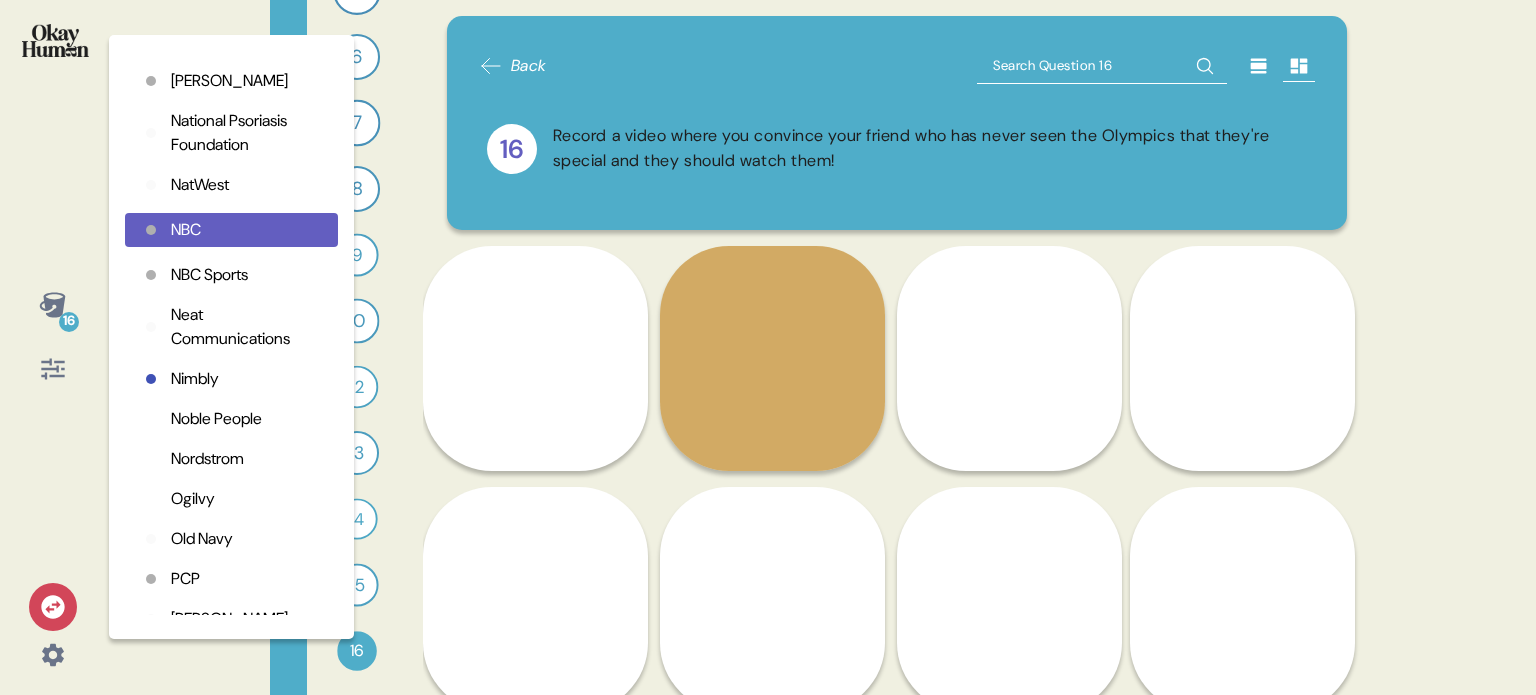 click on "NBC Sports" at bounding box center [209, 275] 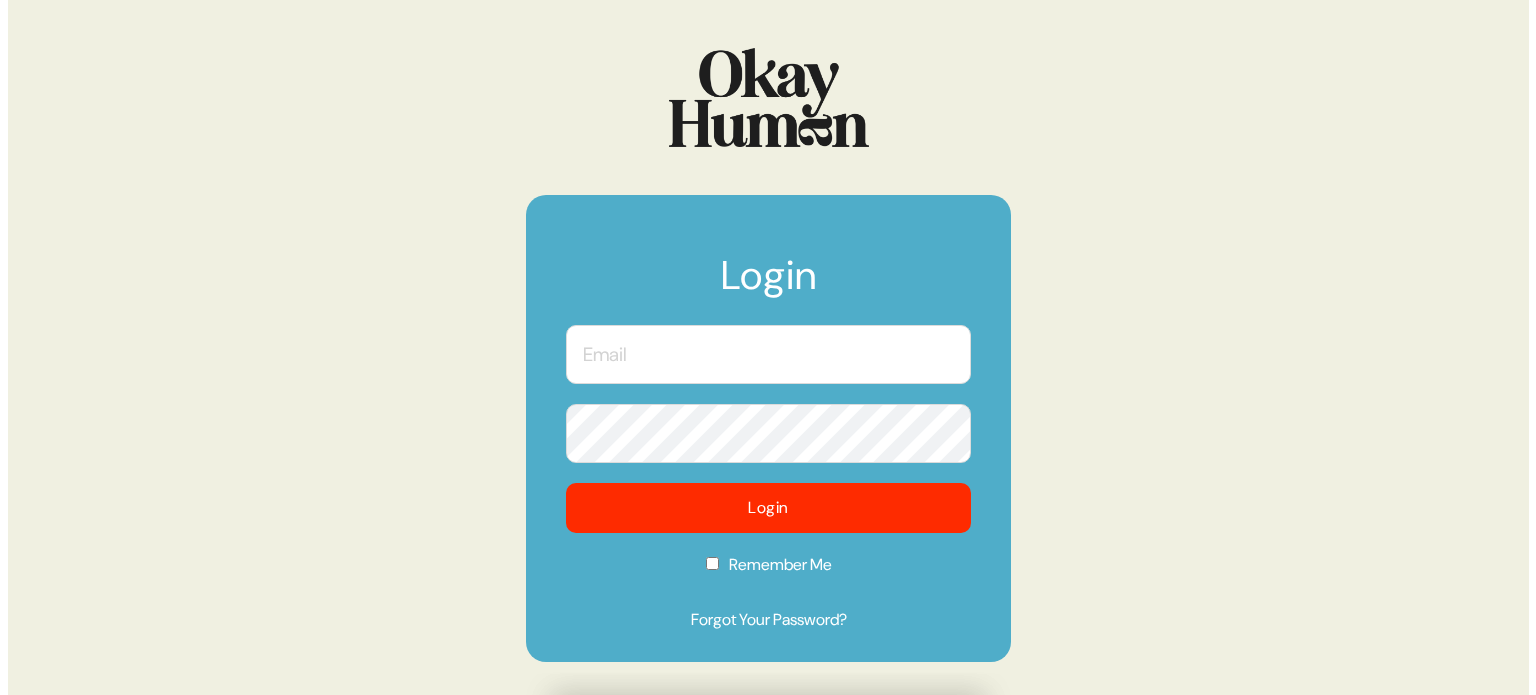 scroll, scrollTop: 0, scrollLeft: 0, axis: both 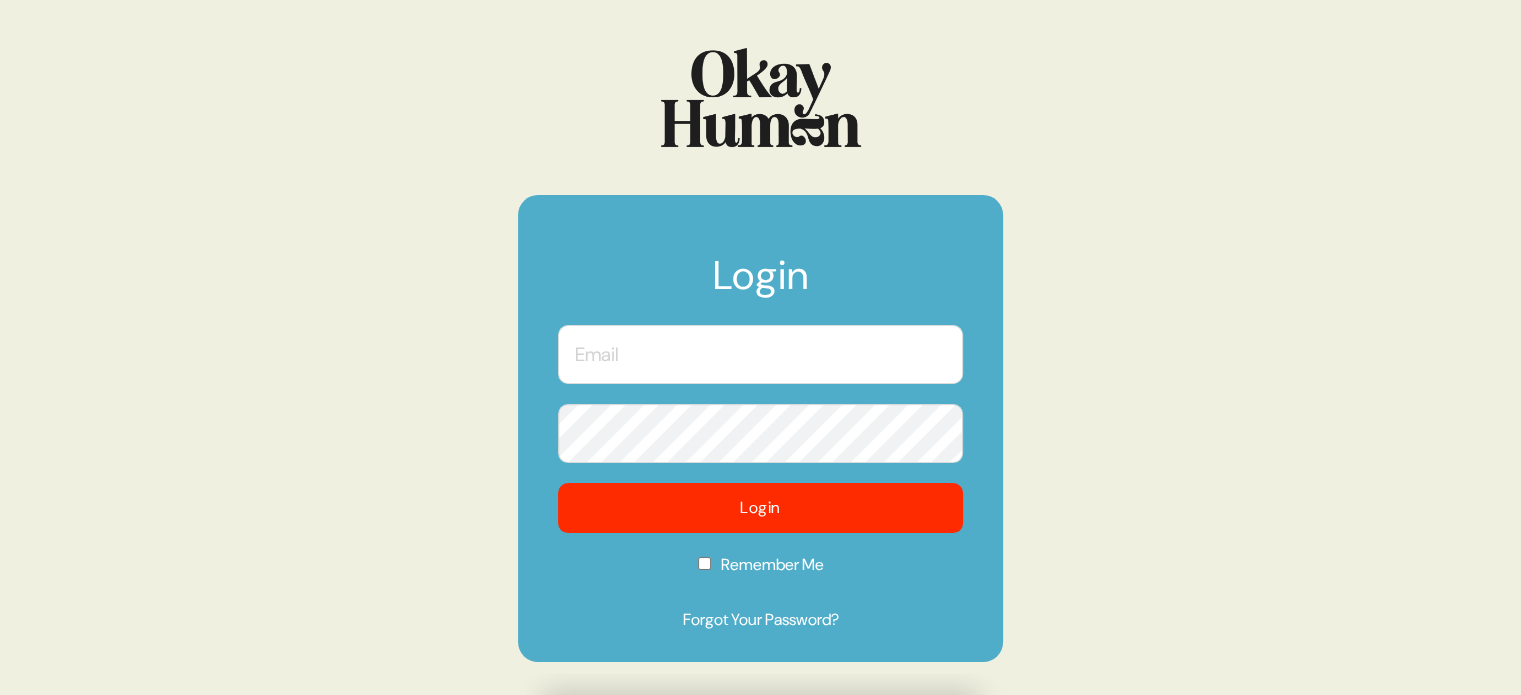 click at bounding box center [760, 354] 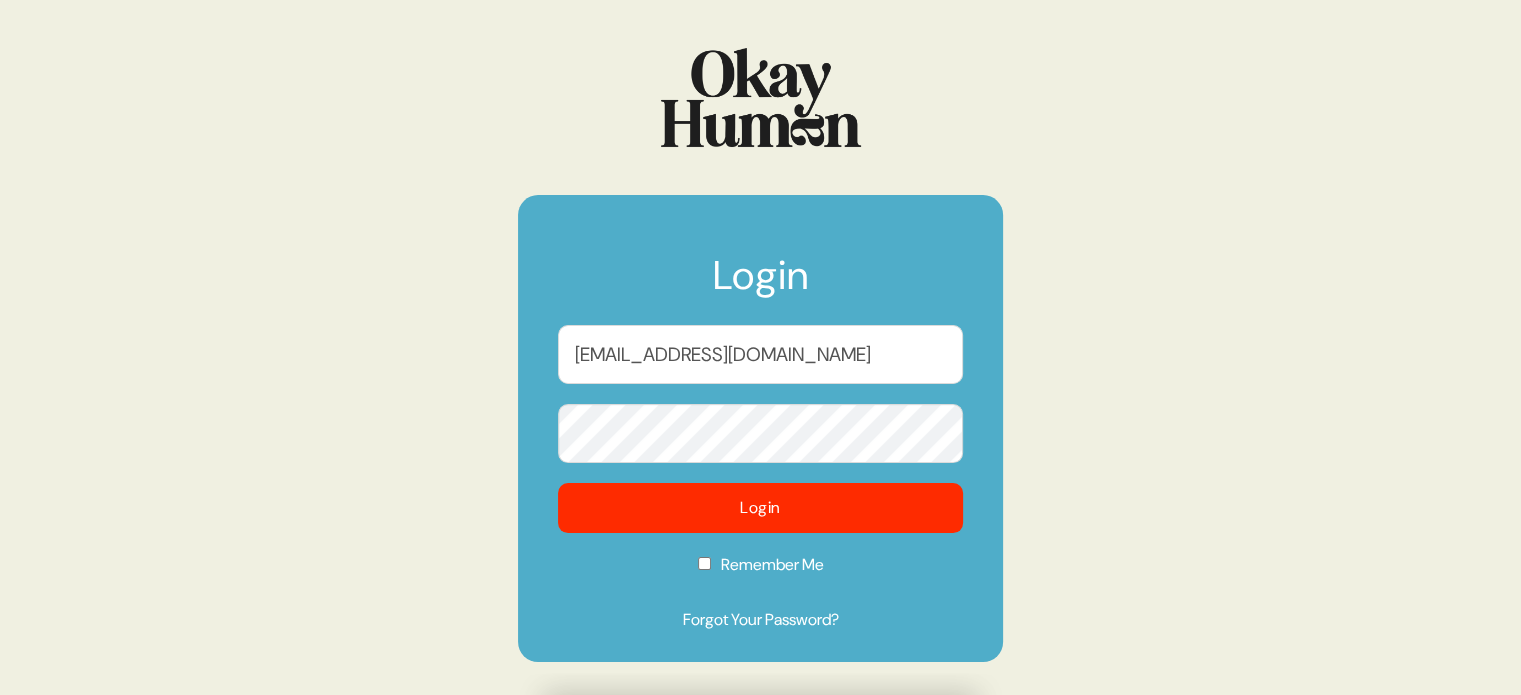 checkbox on "true" 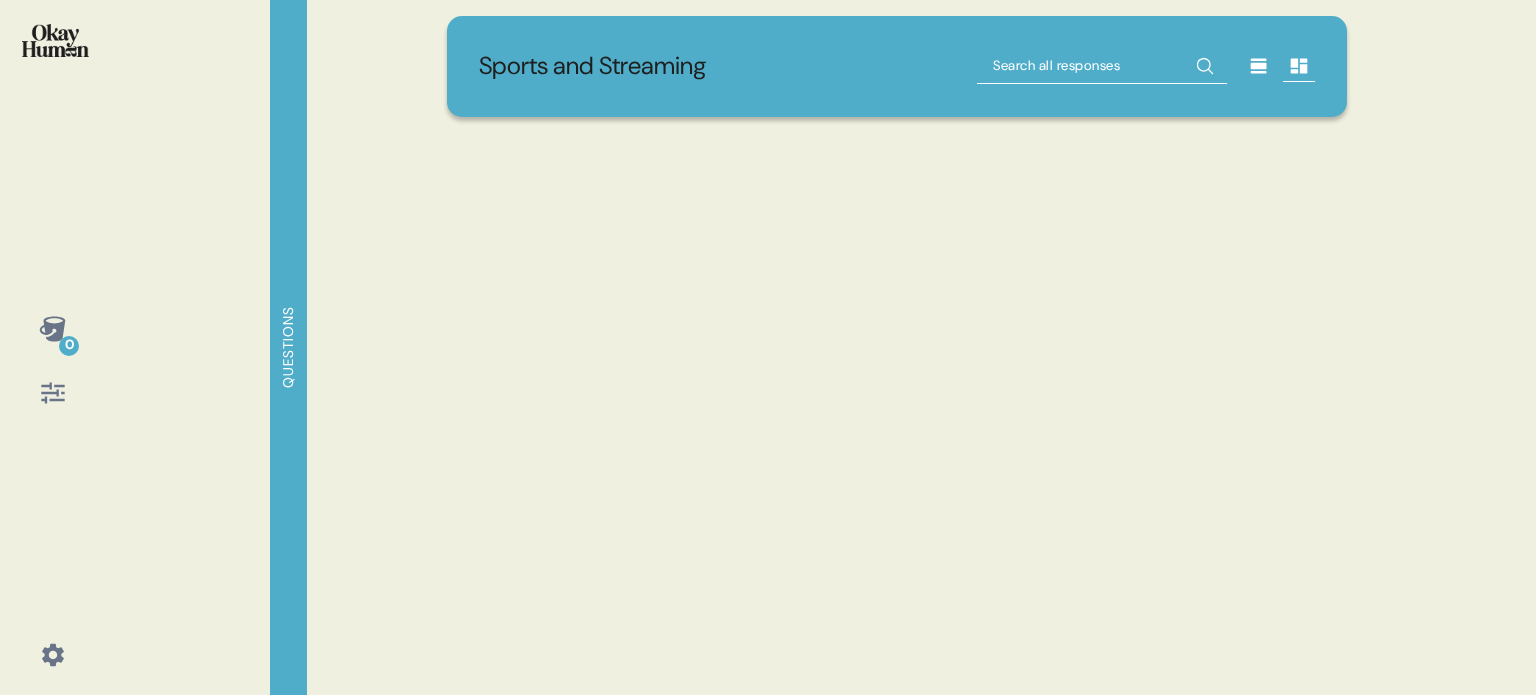 click on "Sports and Streaming" at bounding box center [897, 347] 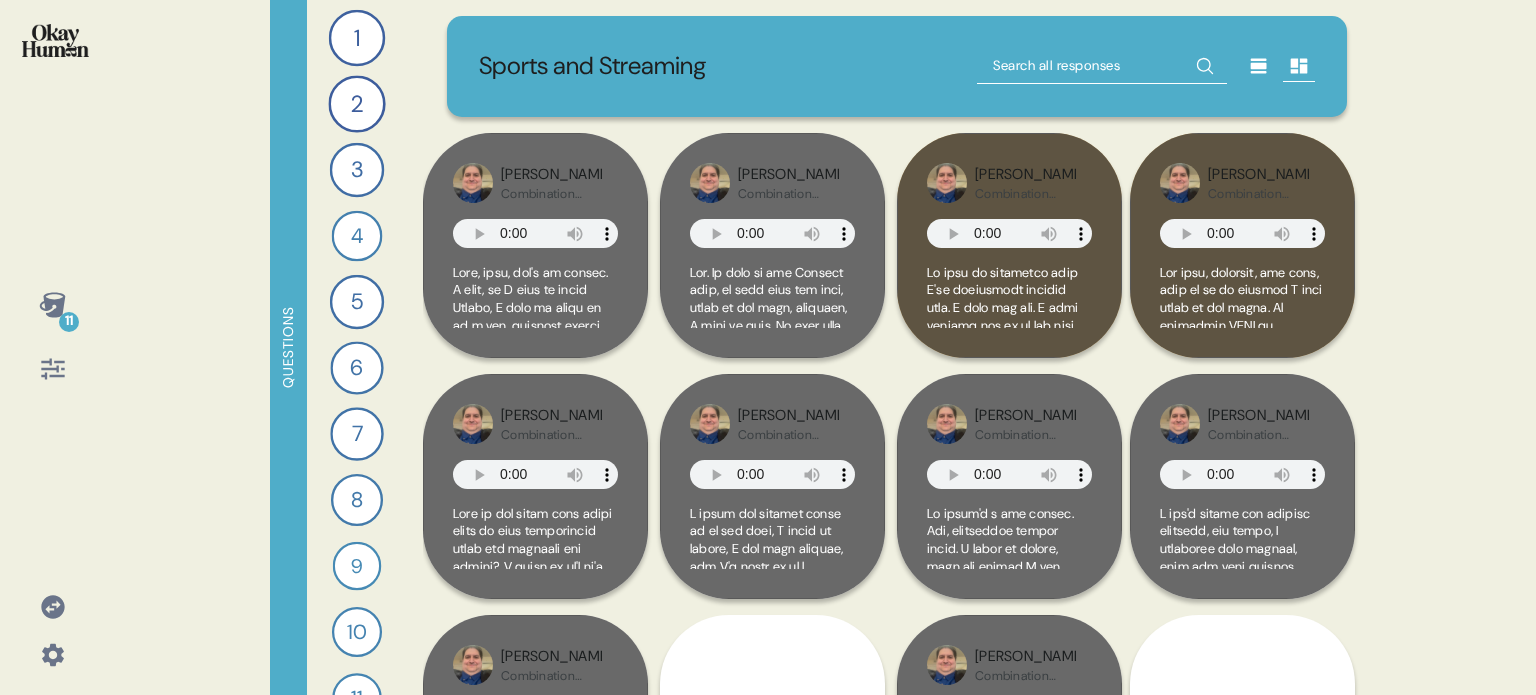 click 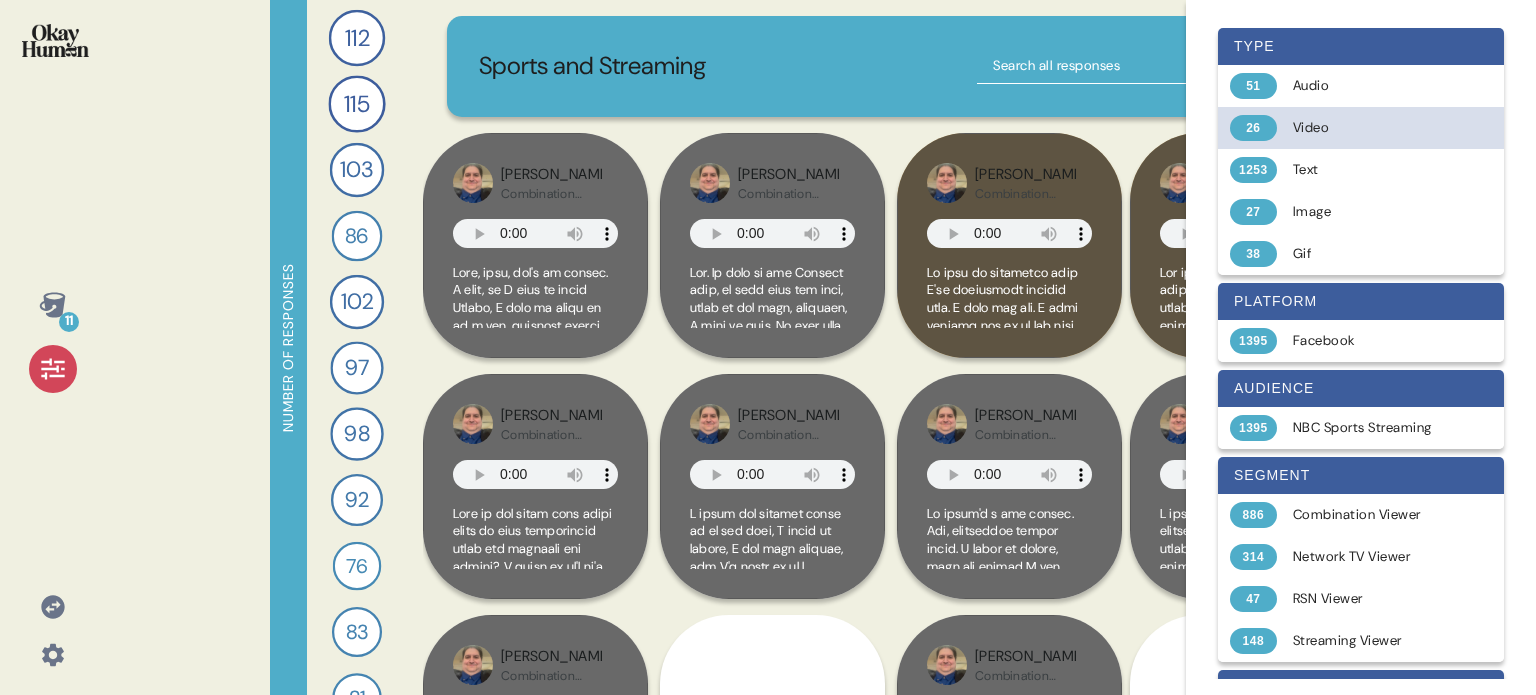 click on "Video" at bounding box center (1372, 128) 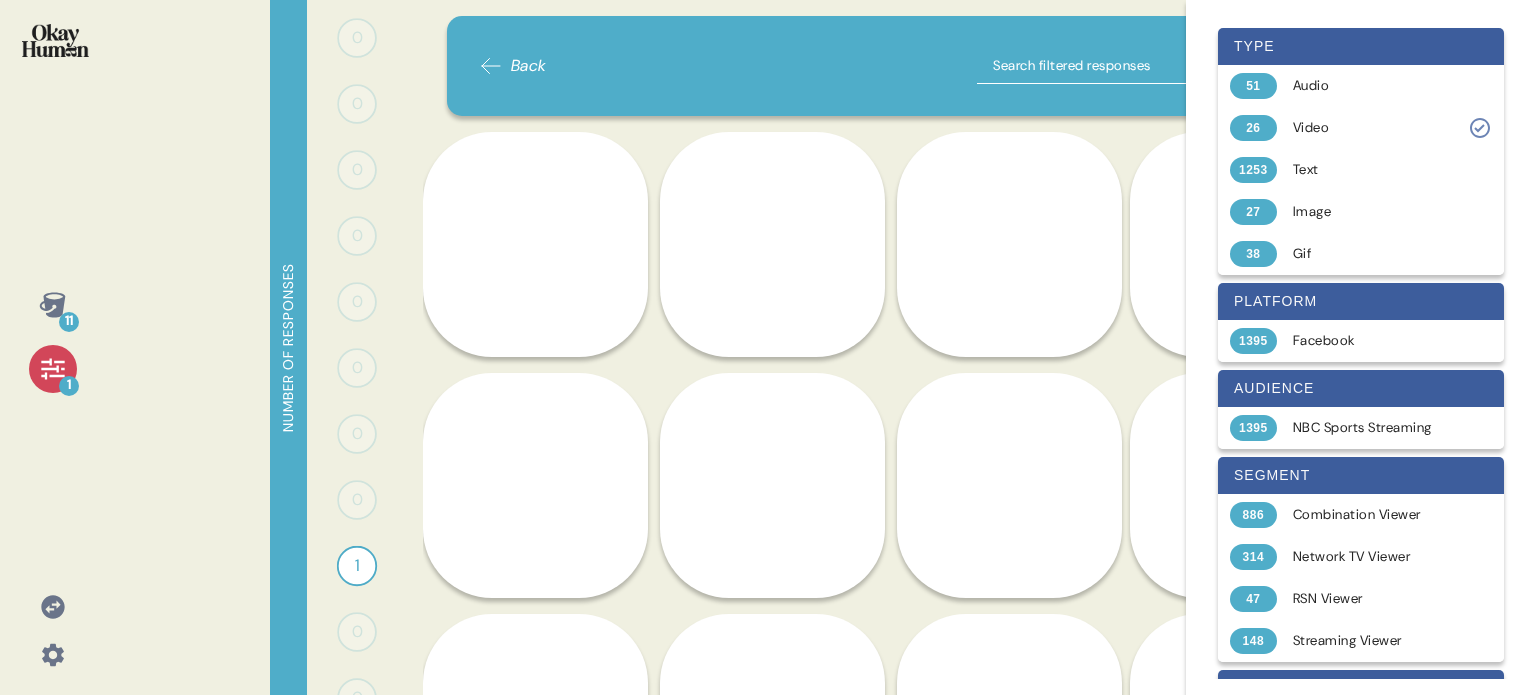 click on "11 1 Number of responses 0 0 Responses Responses 0 0 Responses Responses 0 0 Responses Responses 0 0 Responses Responses 0 0 Responses Responses 0 0 Responses Responses 0 0 Responses Responses 0 0 Responses Responses 1 Send a visual or audio representation of how you feel about the migration of sports content to streaming services. 1 Response video Response 0 0 Responses Responses 0 0 Responses Responses 0 0 Responses Responses 0 0 Responses Responses 0 0 Responses Responses 0 0 Responses Responses 25 Send a video where you advise a company setting out to make the perfect sports viewing service on what would make an ideal service. 25 Responses video Responses   Back Mark Combination Viewer Hiba Combination Viewer [PERSON_NAME] Network TV Viewer [PERSON_NAME] Network TV Viewer [PERSON_NAME] Combination Viewer Opeyemi Combination Viewer [PERSON_NAME] Combination Viewer [PERSON_NAME] Combination Viewer [PERSON_NAME] Combination Viewer [PERSON_NAME] Combination Viewer Phil Combination Viewer [PERSON_NAME] Streaming Viewer [PERSON_NAME] Combination Viewer [PERSON_NAME] [PERSON_NAME]" at bounding box center [768, 347] 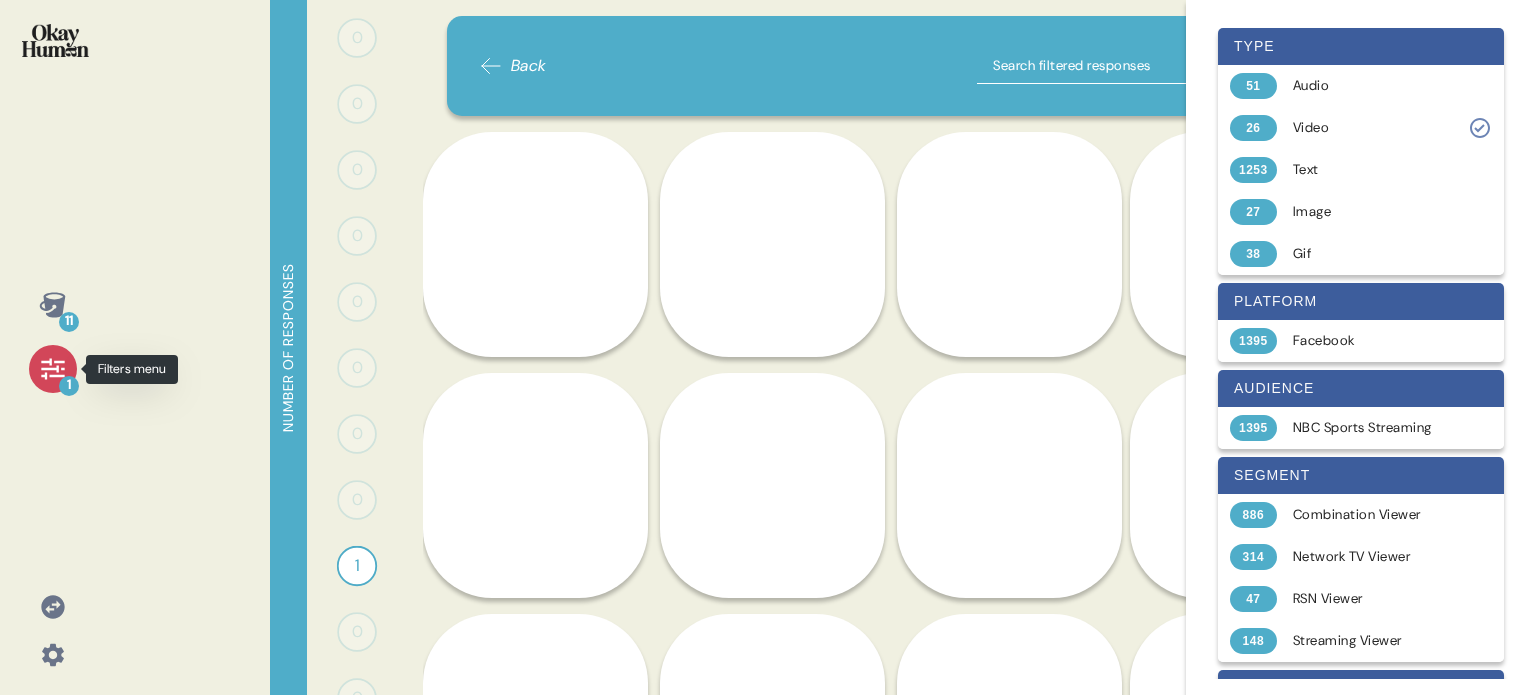 click 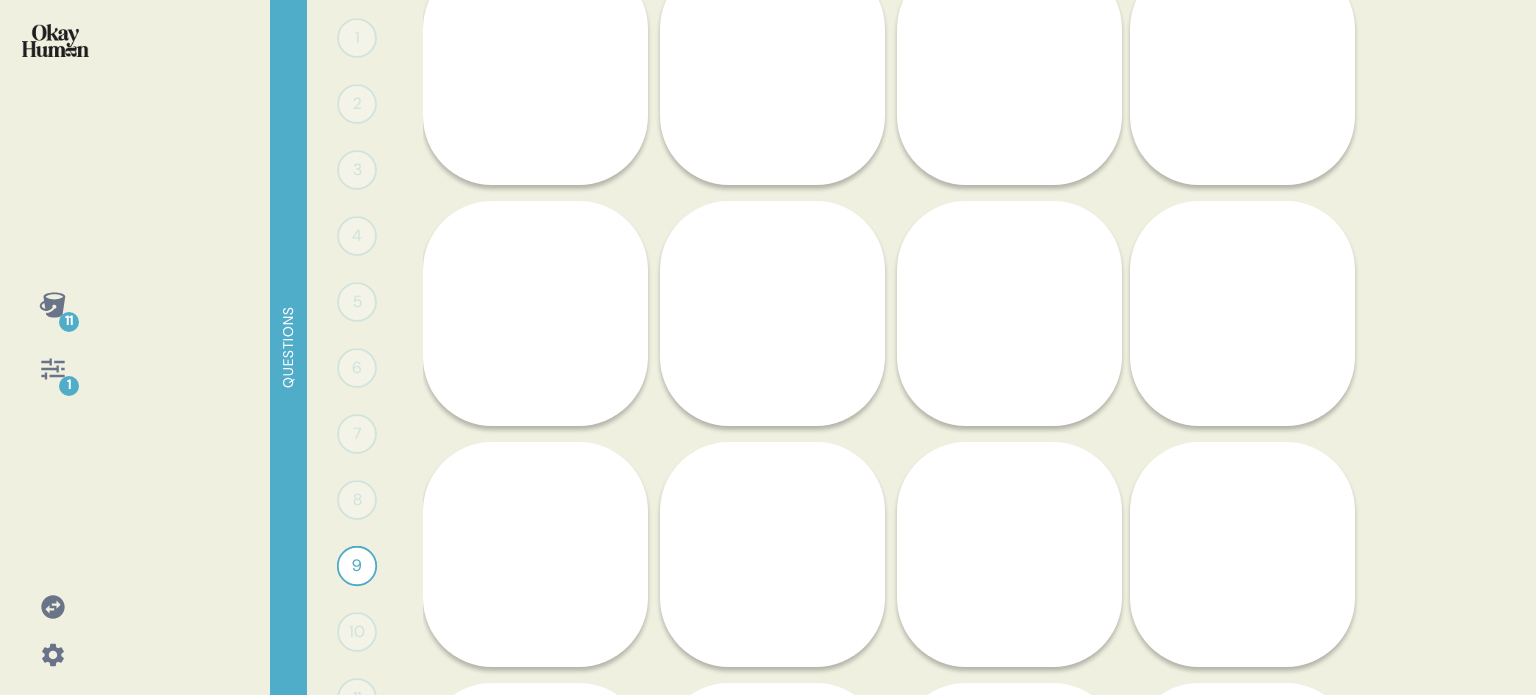 scroll, scrollTop: 221, scrollLeft: 0, axis: vertical 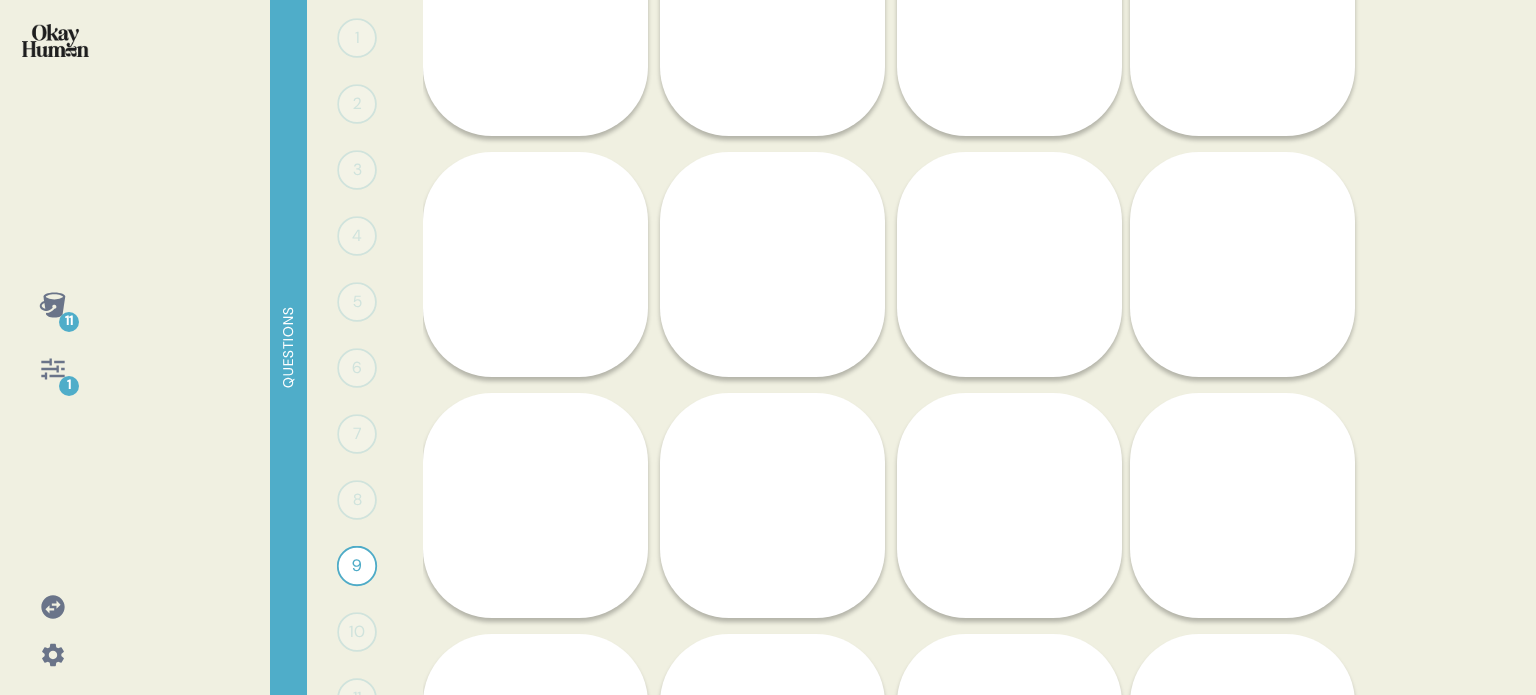 click at bounding box center (55, 40) 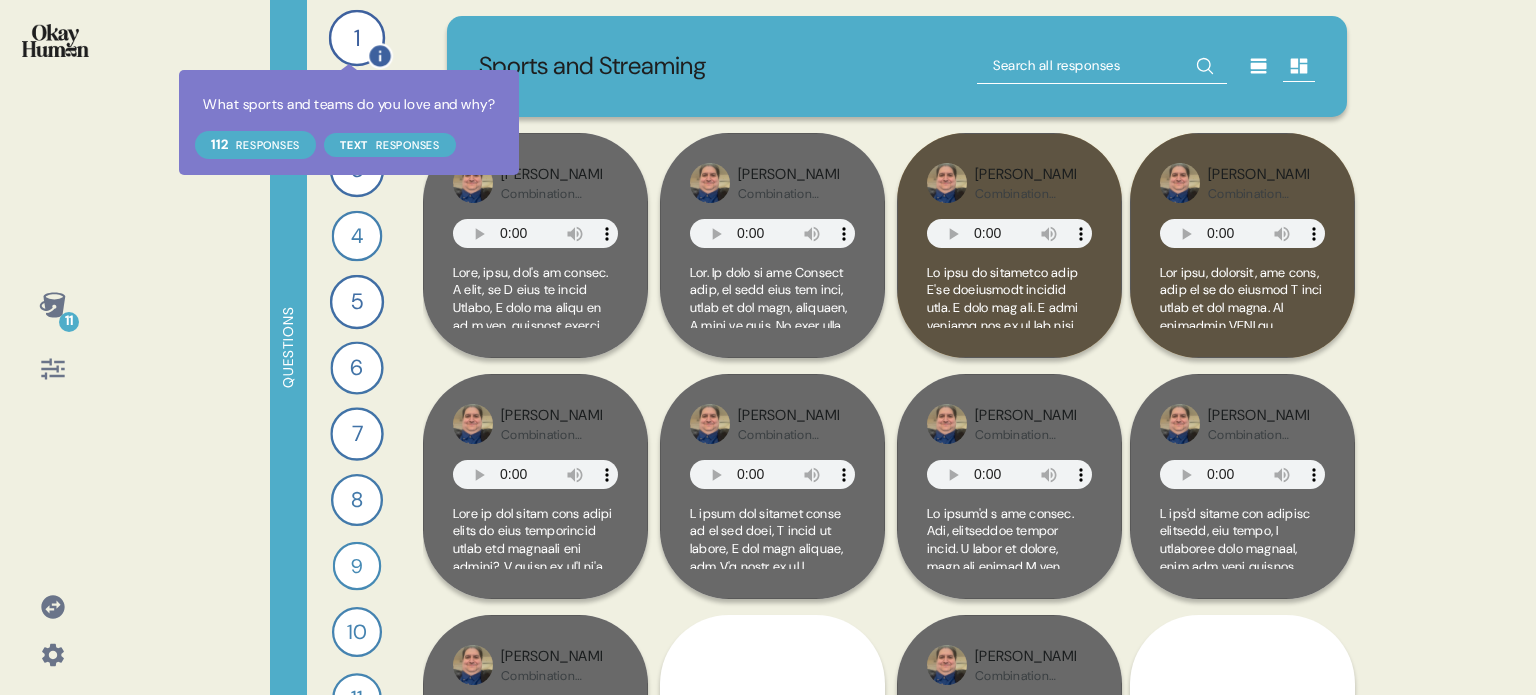 click at bounding box center [380, 56] 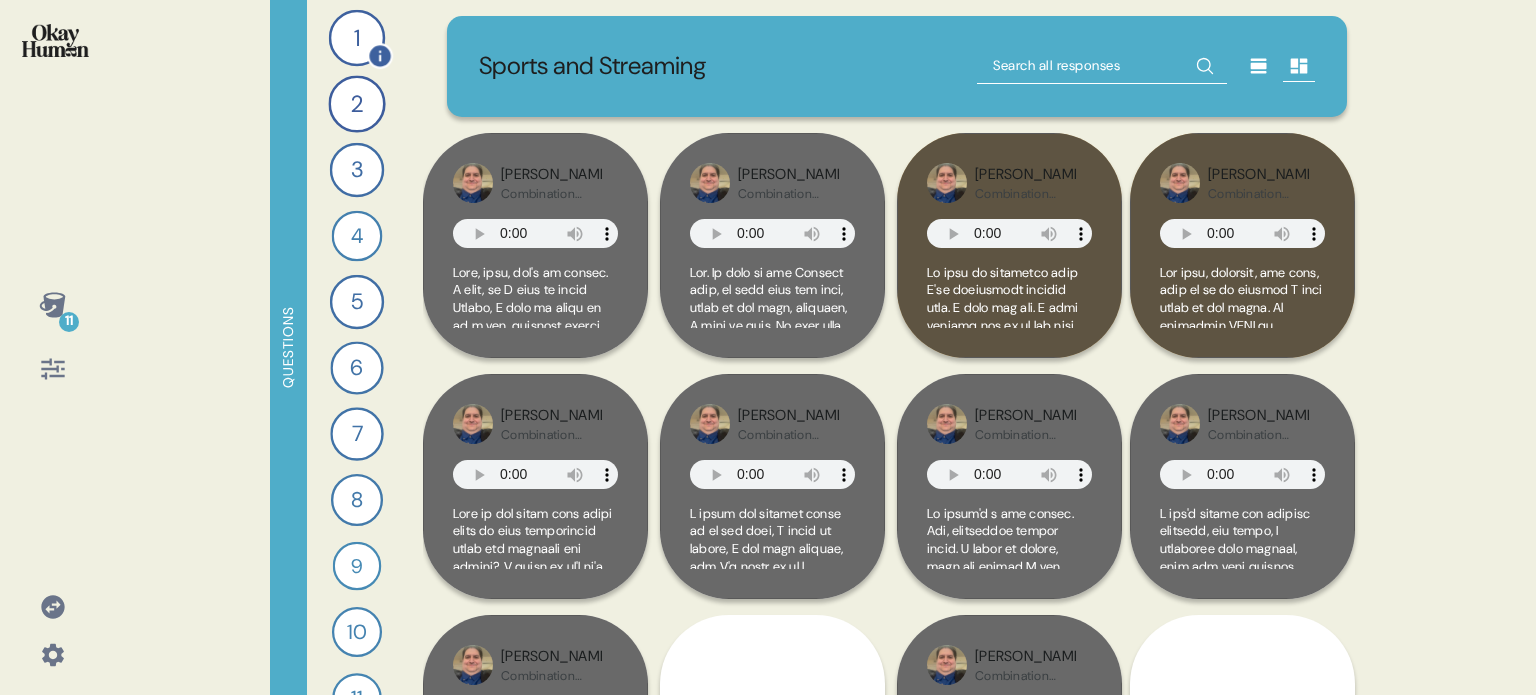 click on "1" at bounding box center (357, 38) 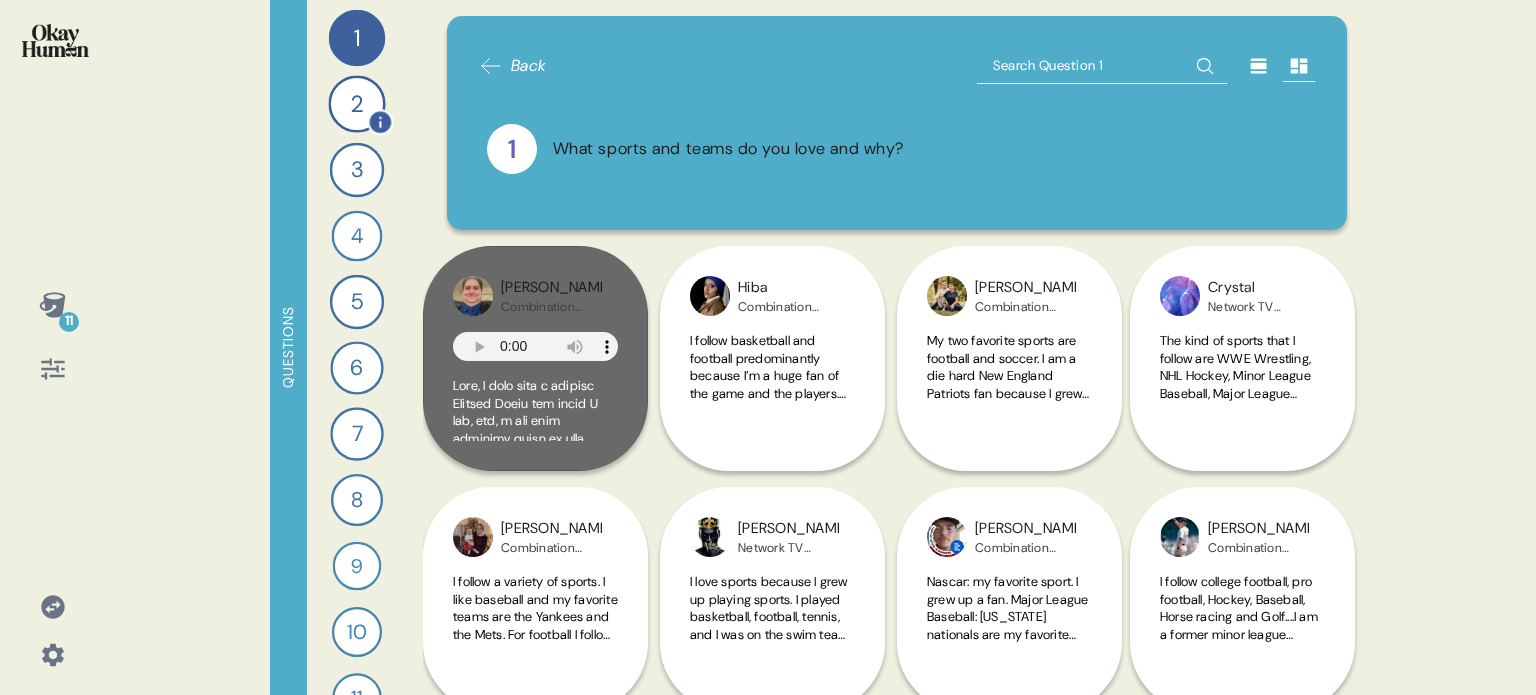 click on "2" at bounding box center (356, 103) 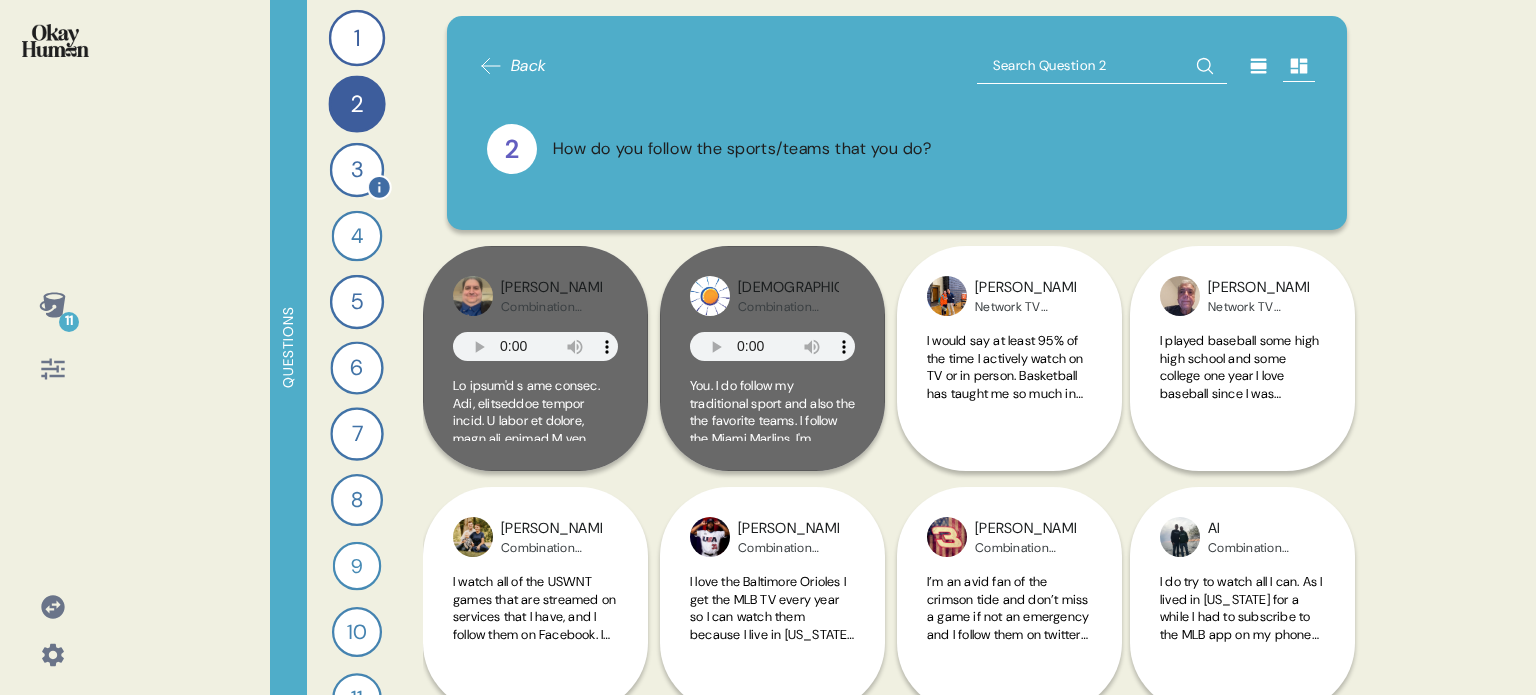 click on "3" at bounding box center (357, 170) 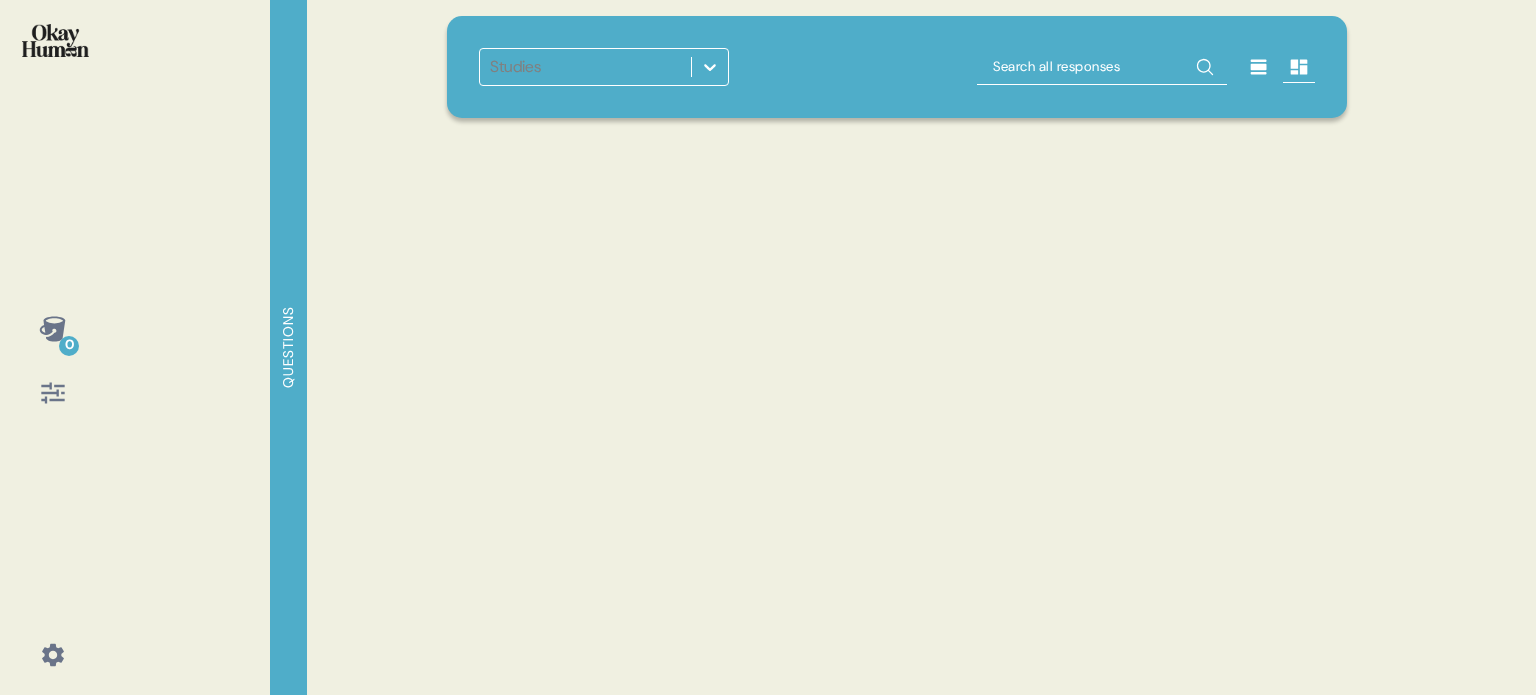 scroll, scrollTop: 0, scrollLeft: 0, axis: both 